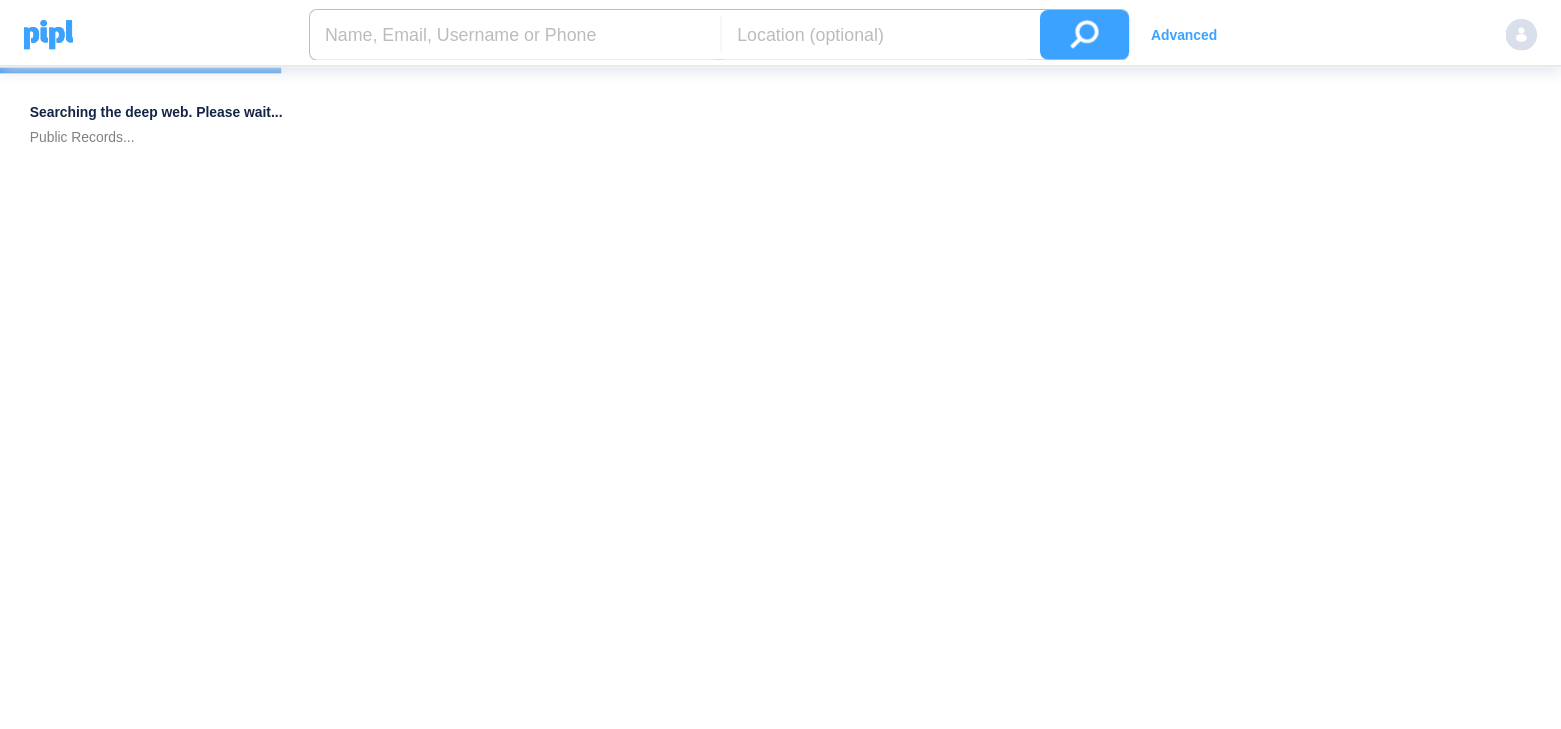 scroll, scrollTop: 0, scrollLeft: 0, axis: both 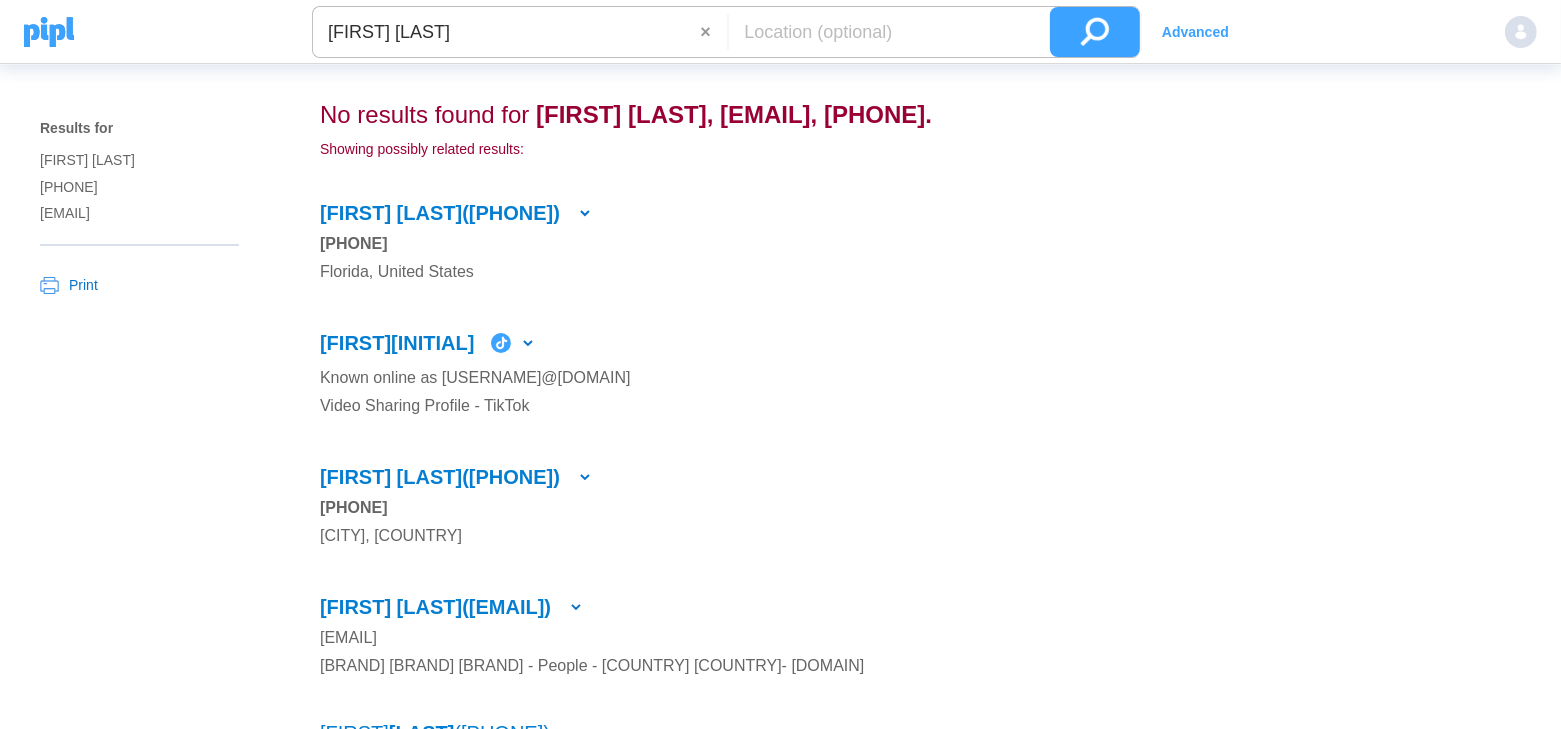 drag, startPoint x: 708, startPoint y: 28, endPoint x: 686, endPoint y: 33, distance: 22.561028 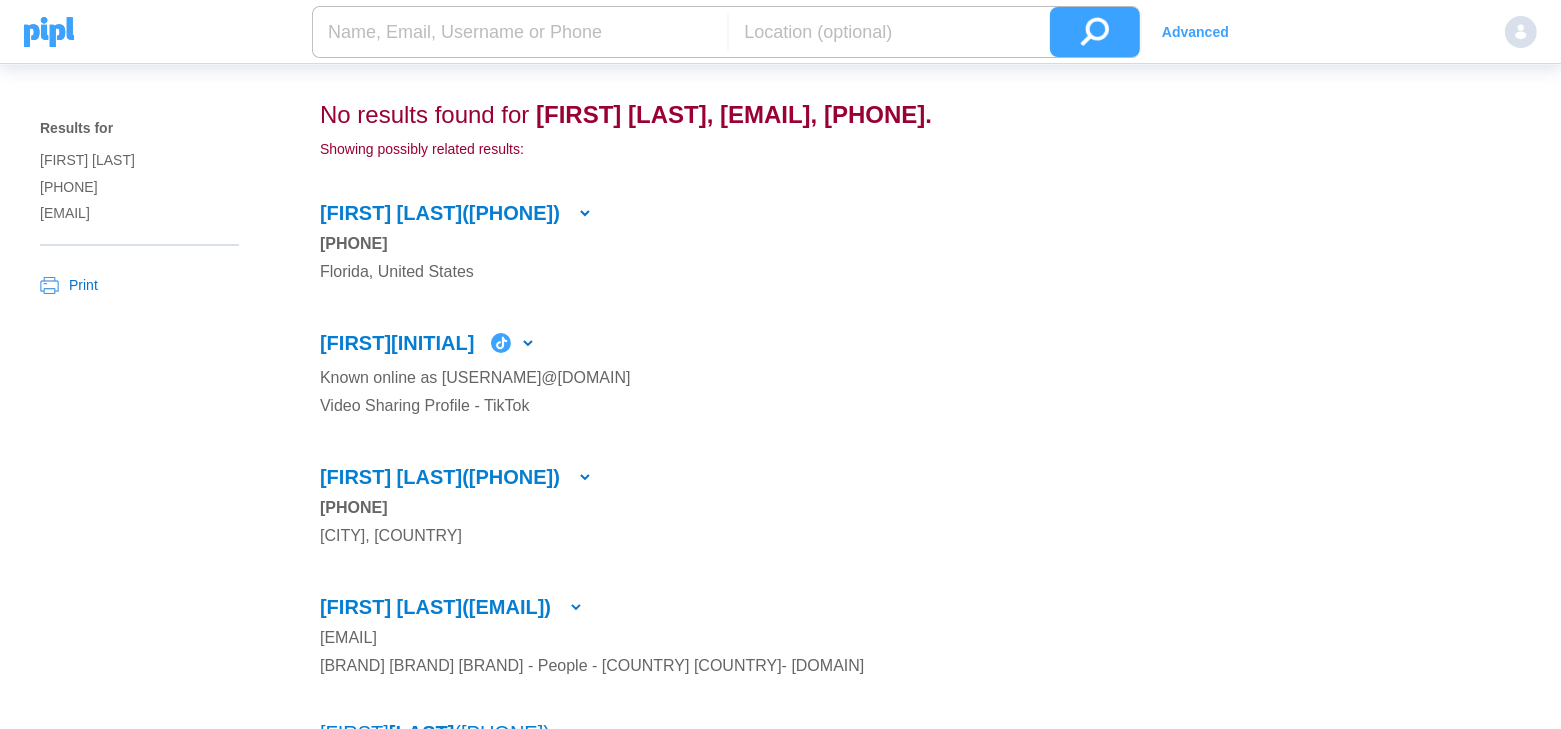paste on "[EMAIL]" 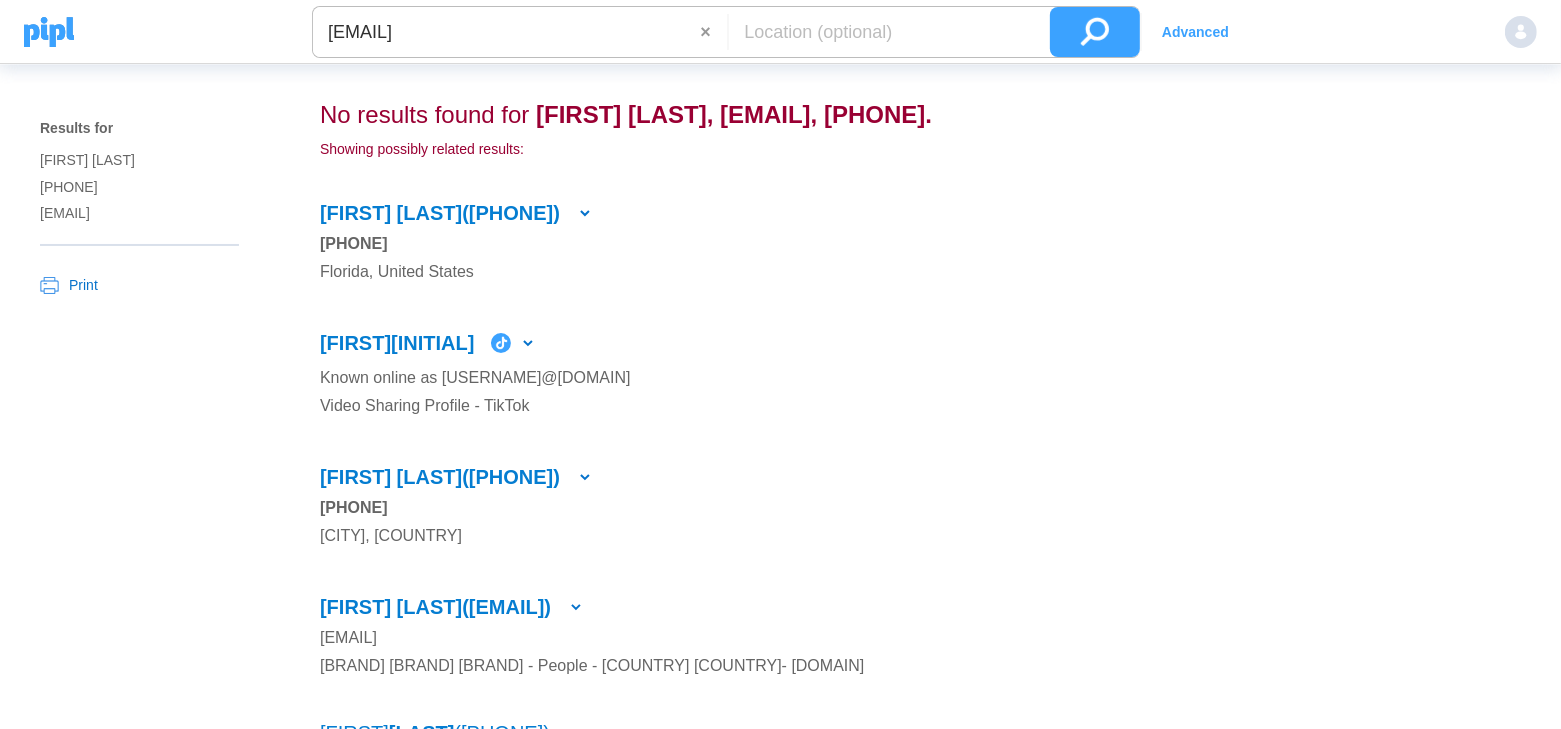 type on "derek.oseguera.andrad@gmail.com" 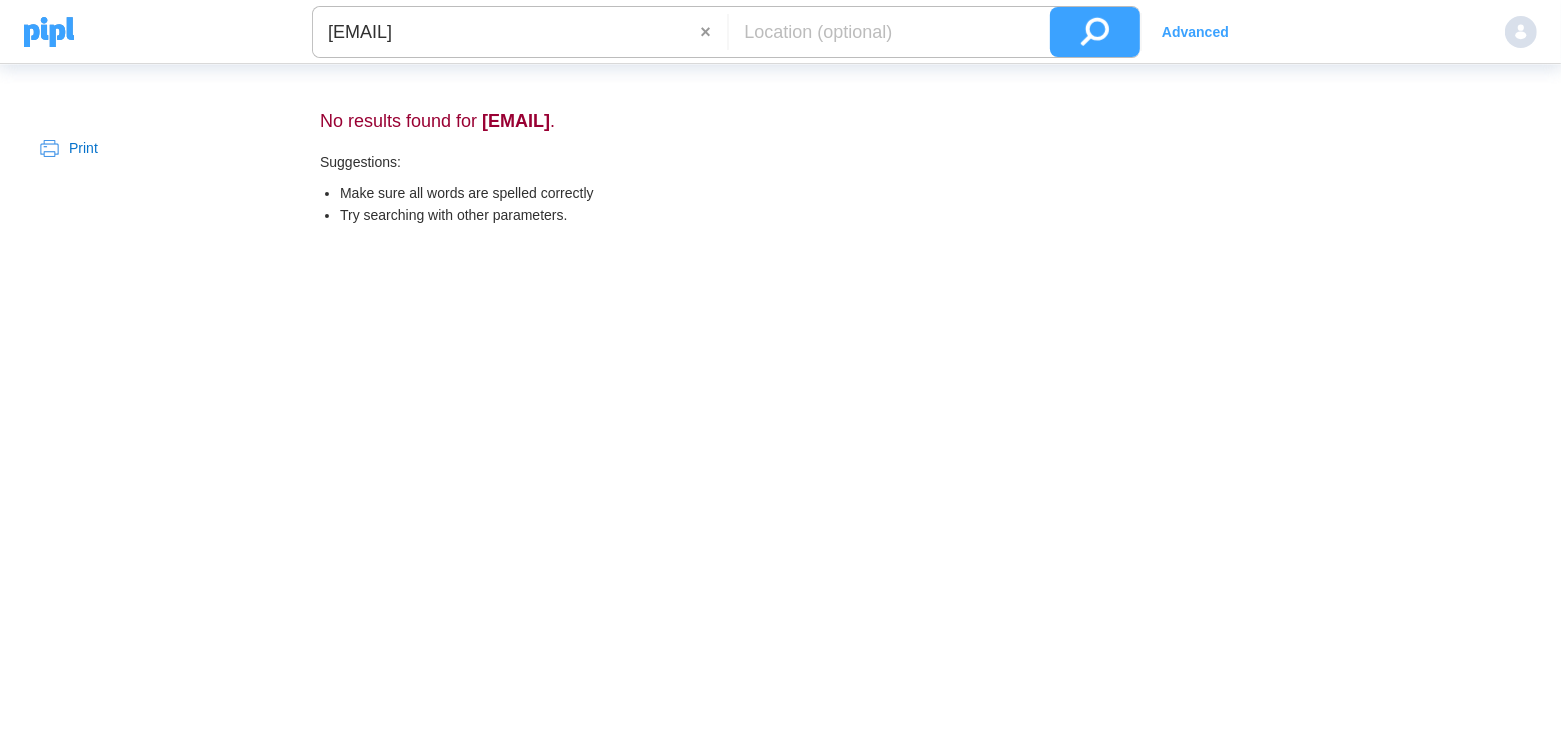 click on "×" at bounding box center (713, 32) 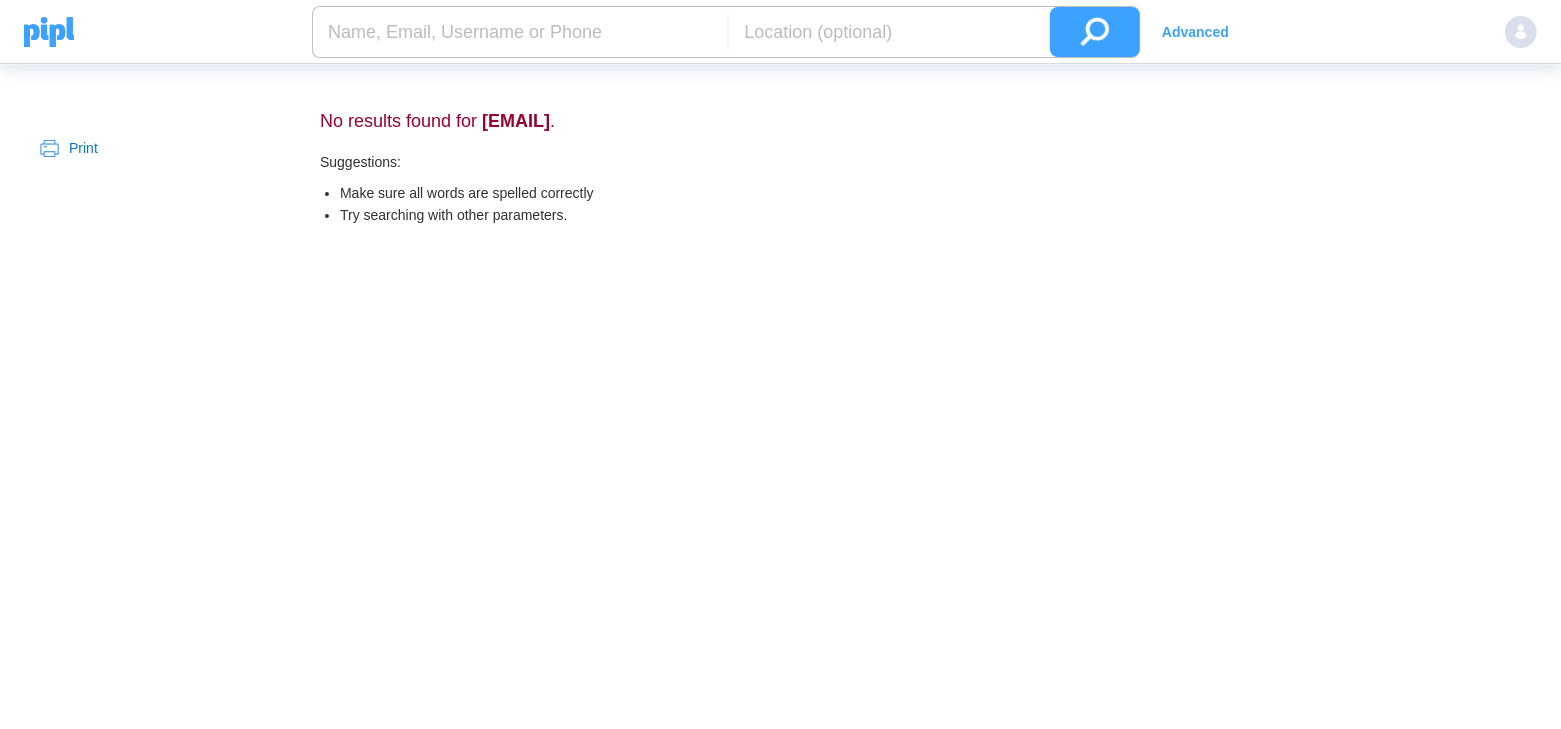 click at bounding box center (520, 32) 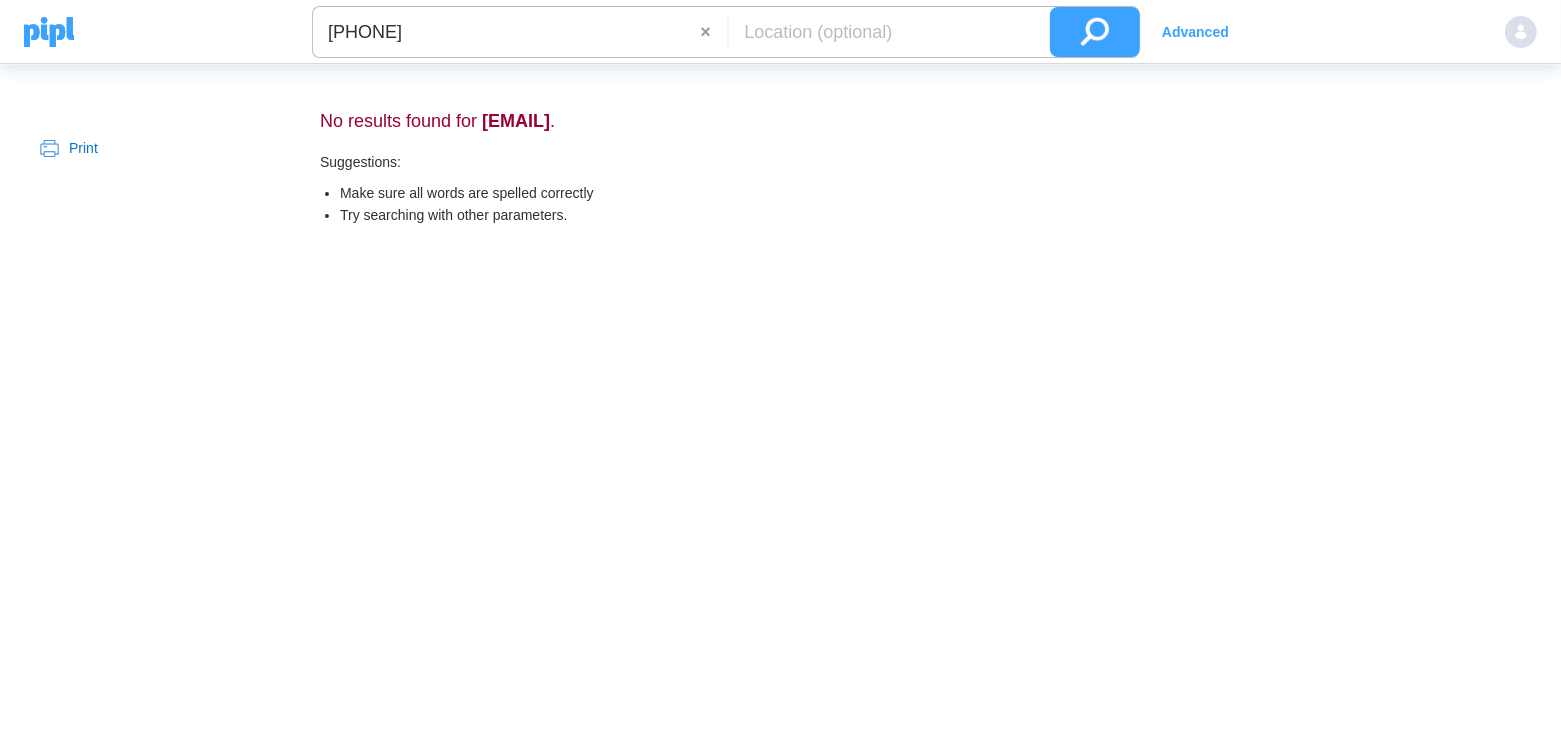 type on "+52 461 363 4226" 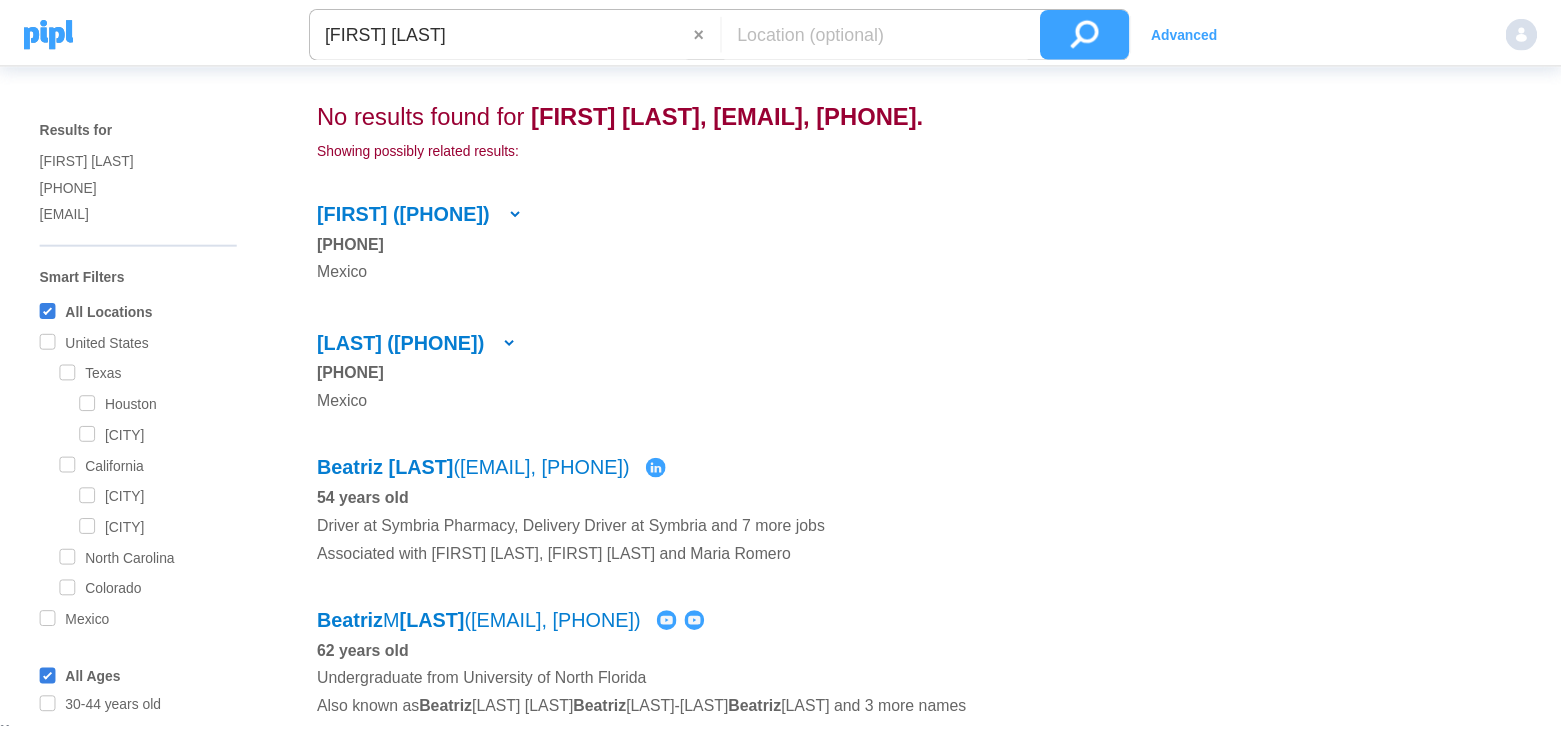 scroll, scrollTop: 0, scrollLeft: 0, axis: both 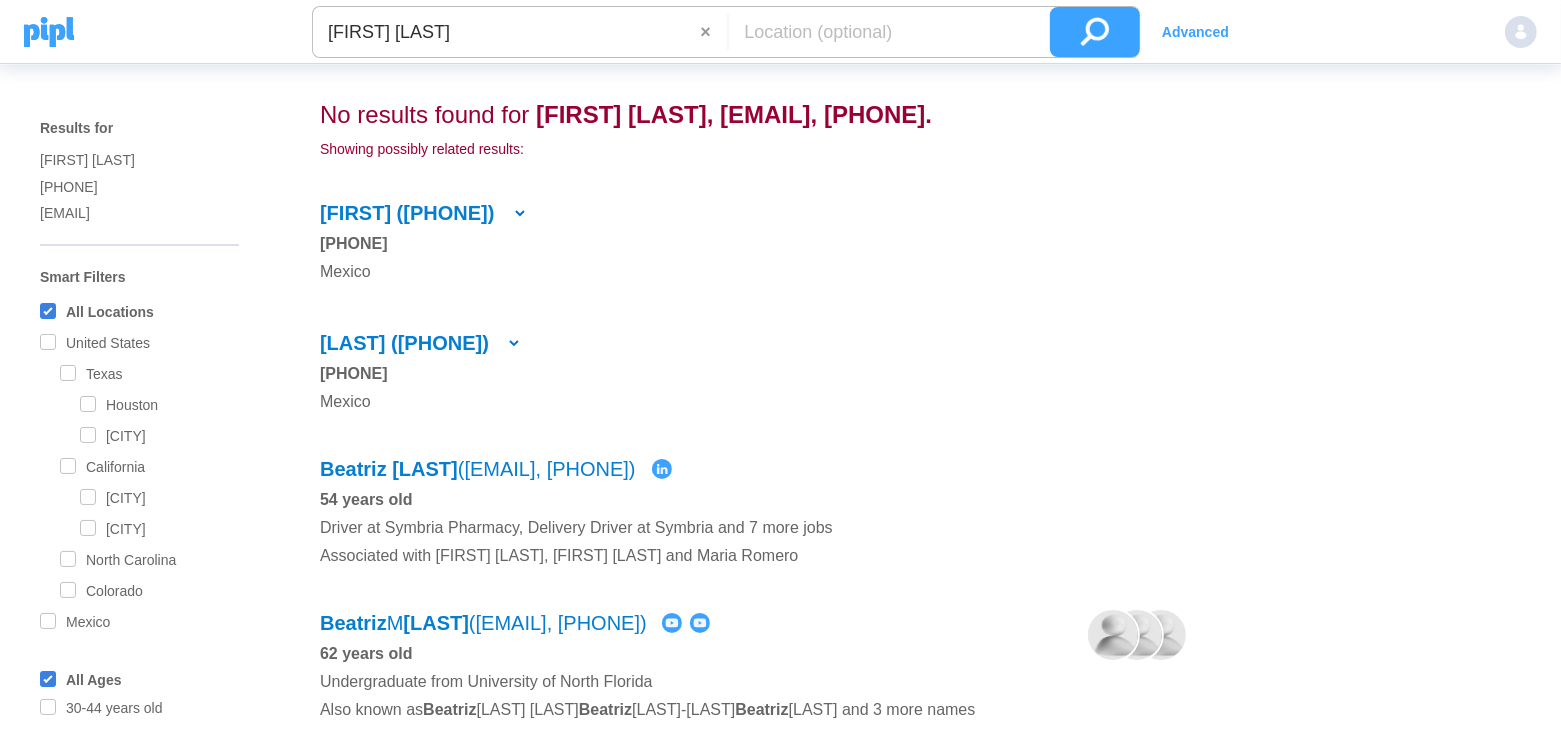 click on "×" at bounding box center [713, 32] 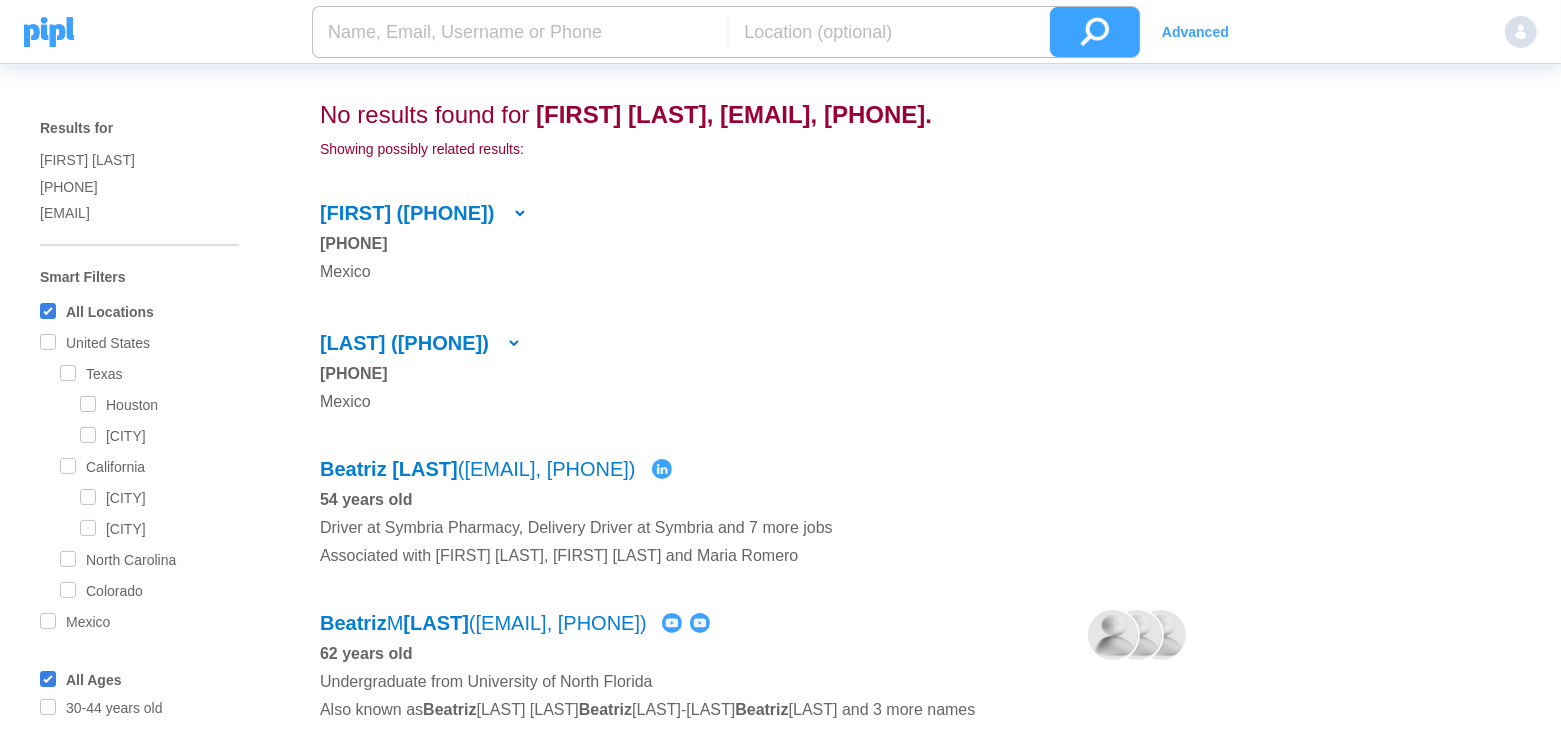 click at bounding box center (520, 32) 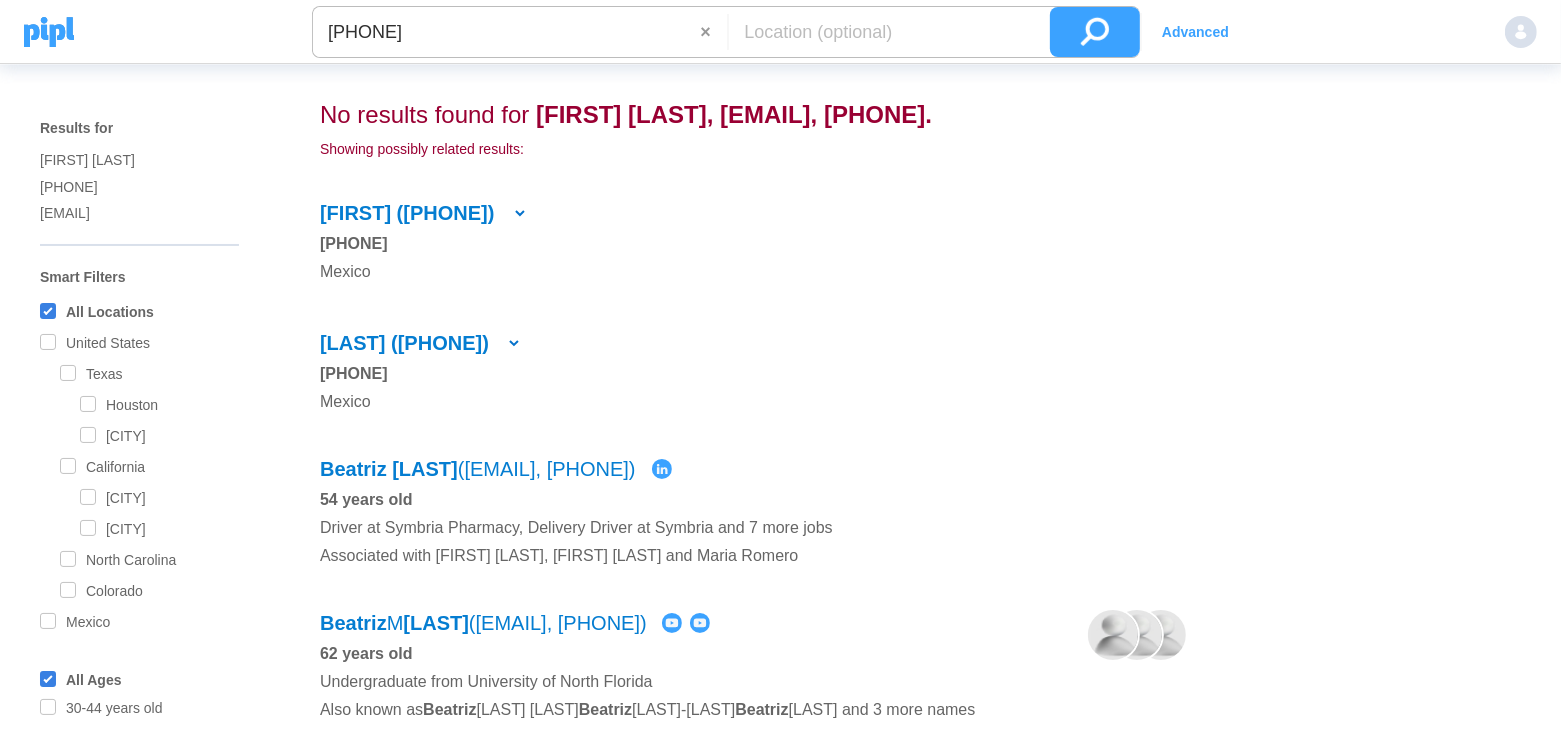 type on "+52 55 3334 9869" 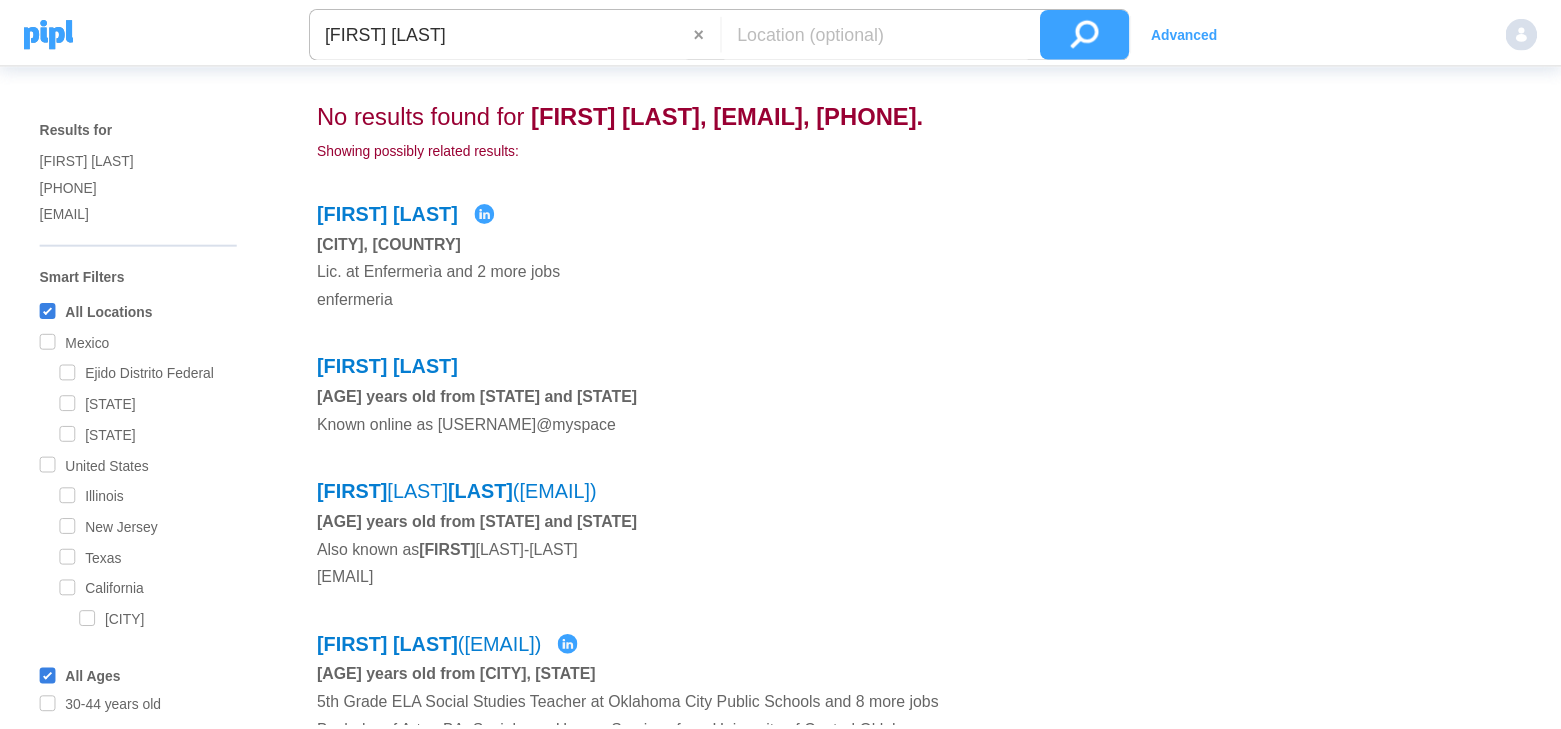 scroll, scrollTop: 0, scrollLeft: 0, axis: both 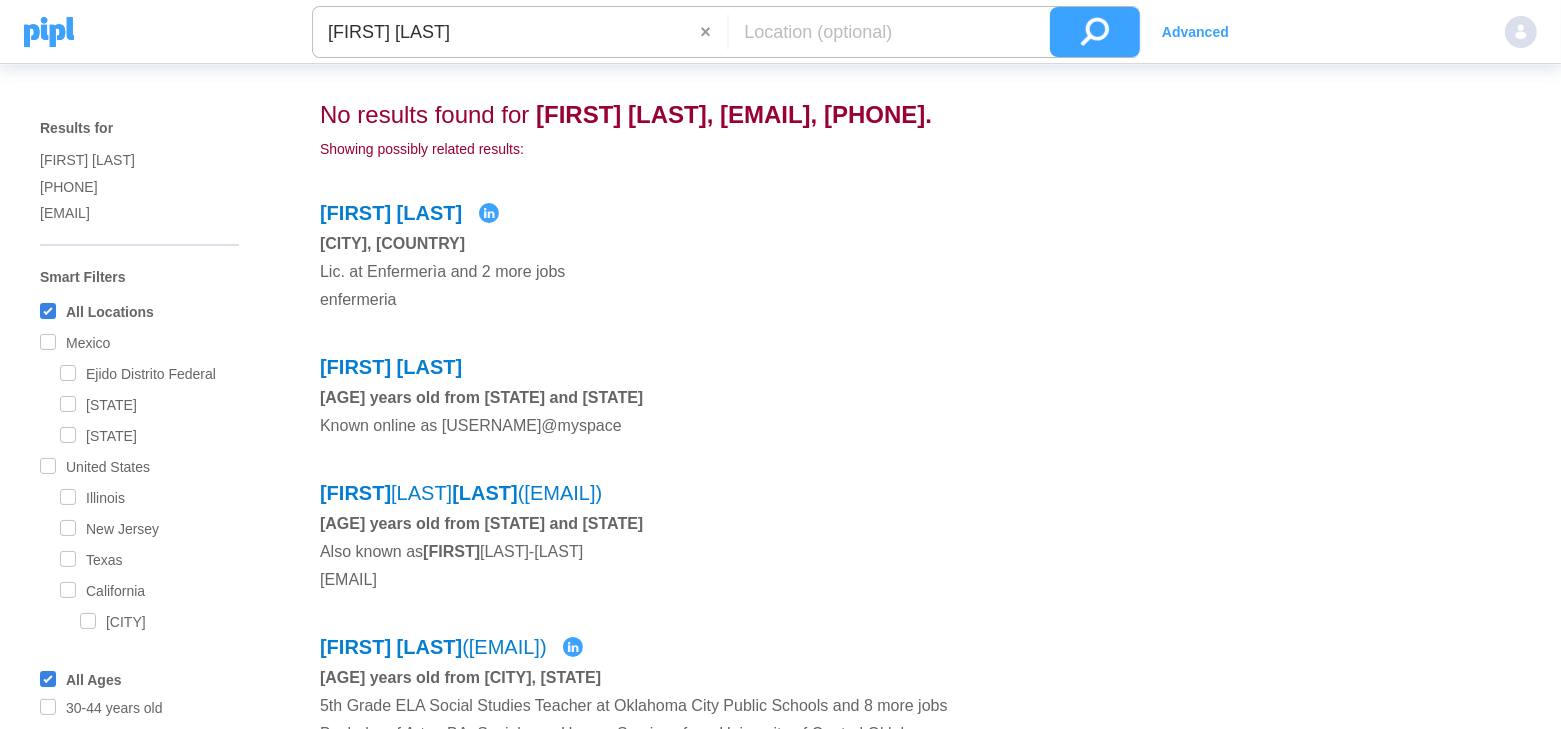 click on "[FIRST] [LAST]" at bounding box center [506, 32] 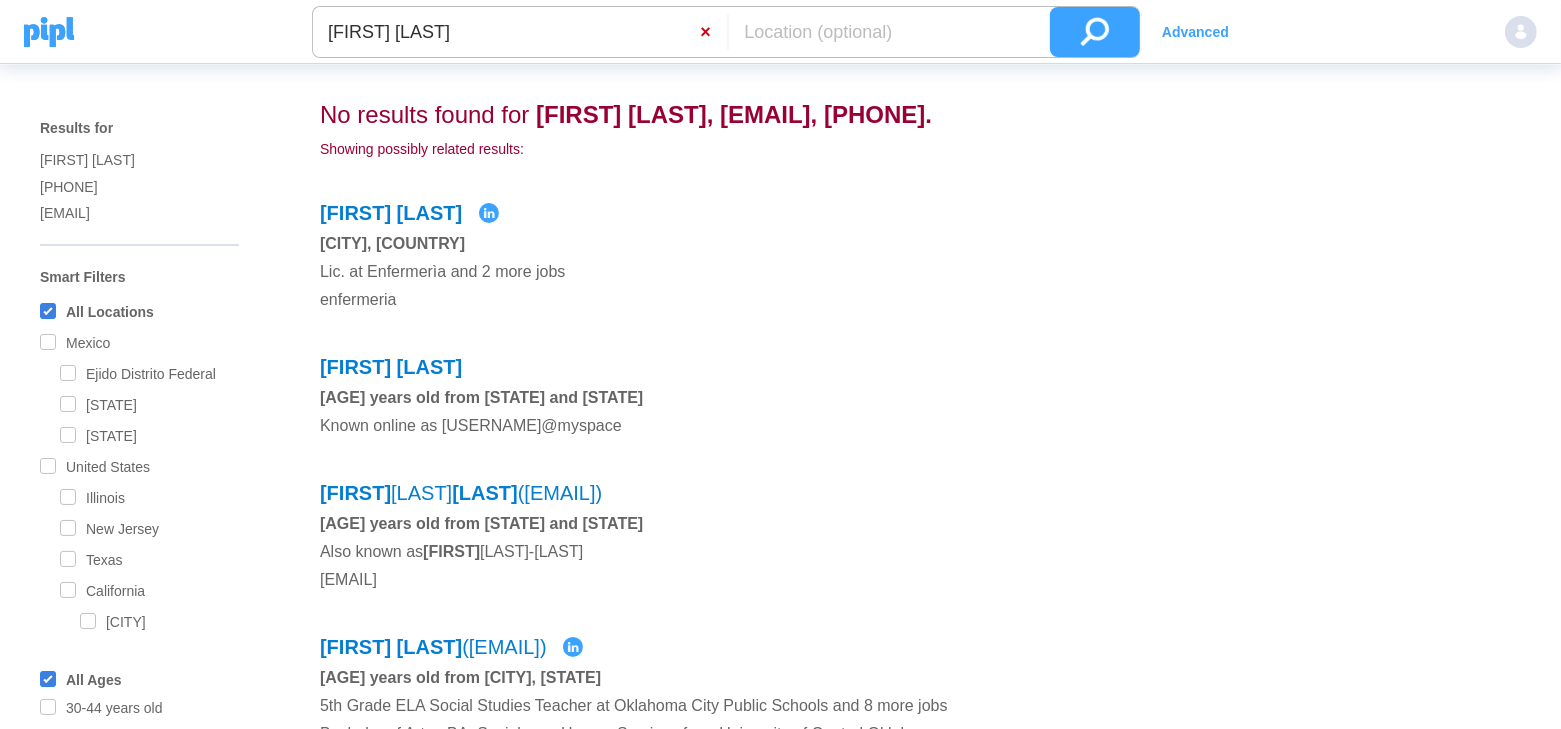 click on "×" at bounding box center [713, 32] 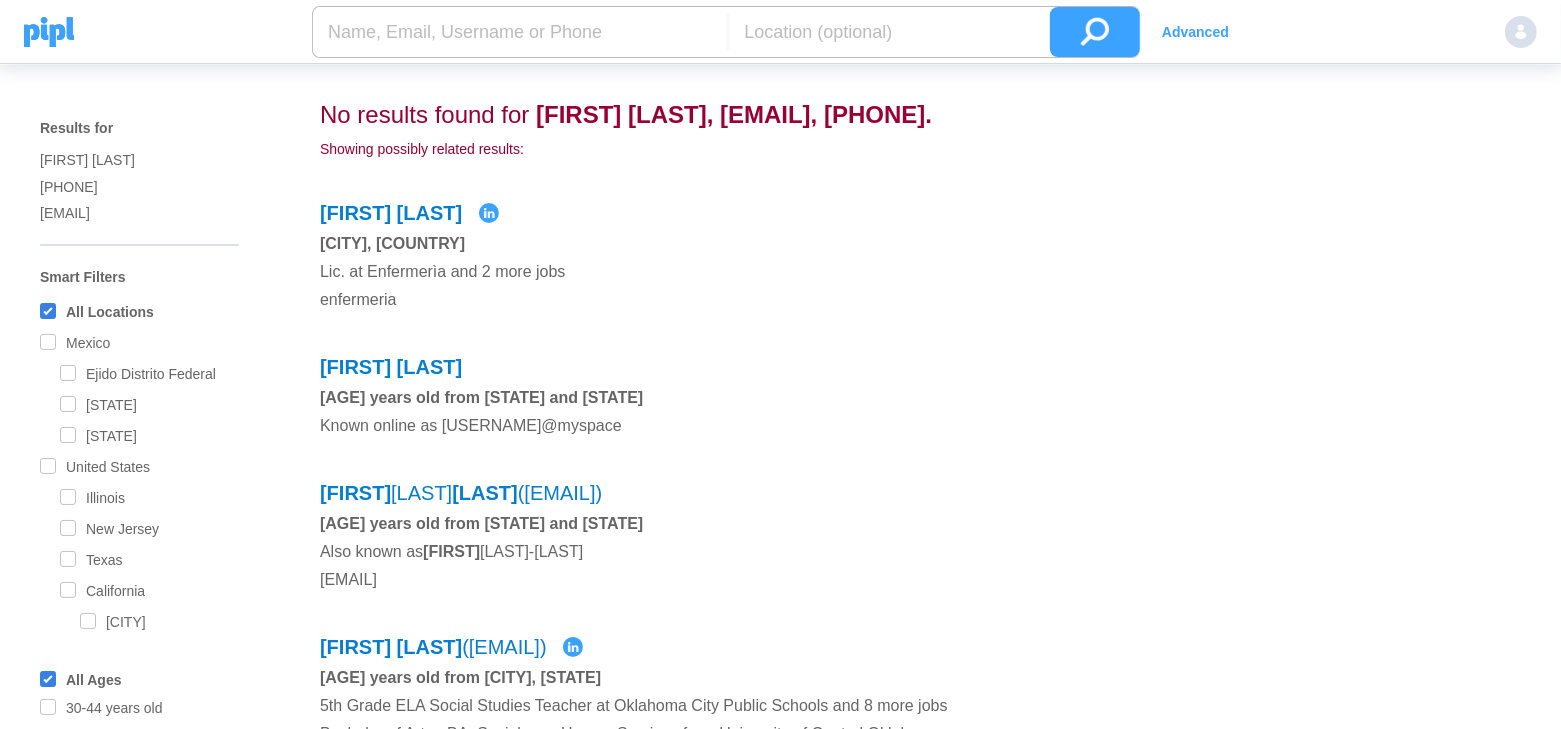 click at bounding box center [520, 32] 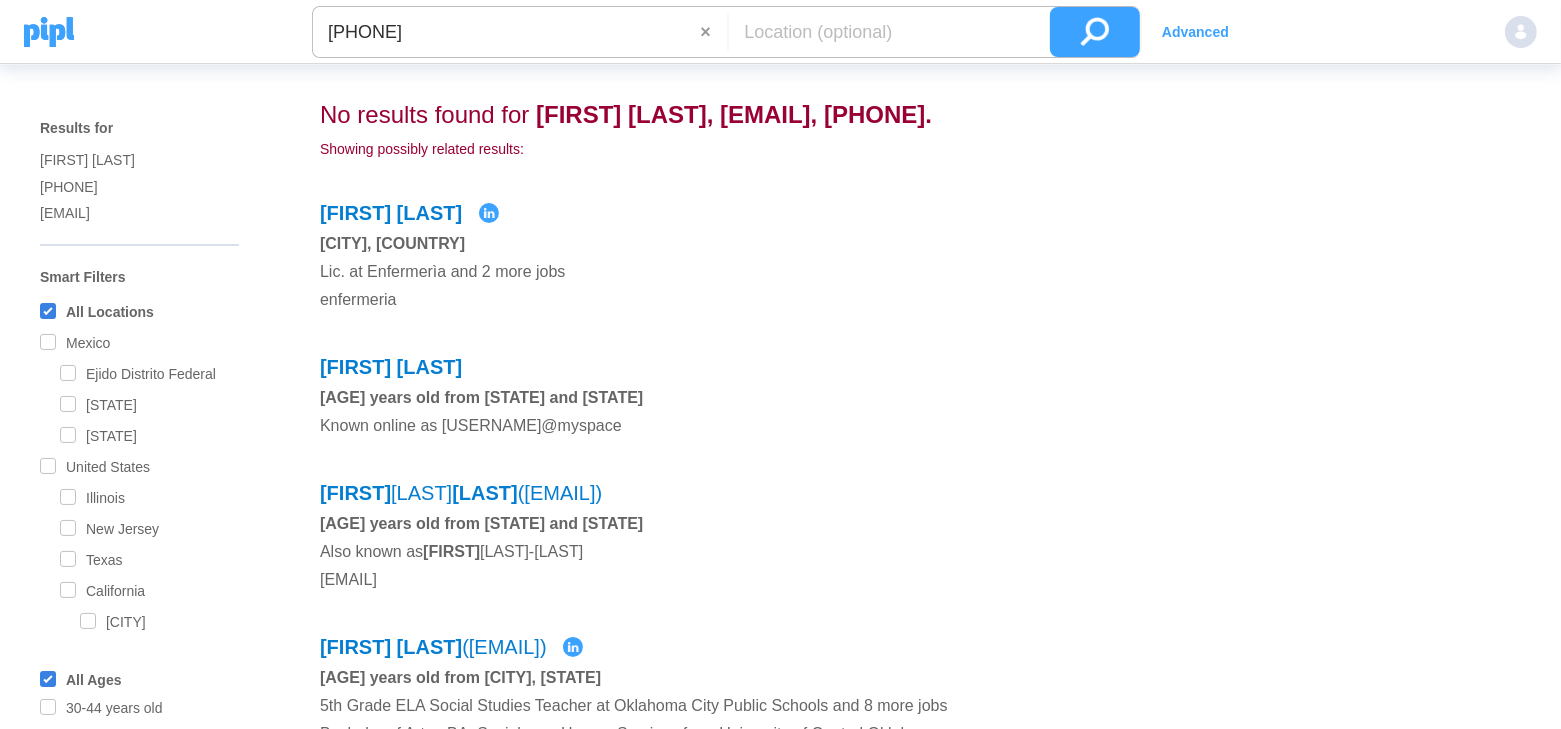 type on "[PHONE]" 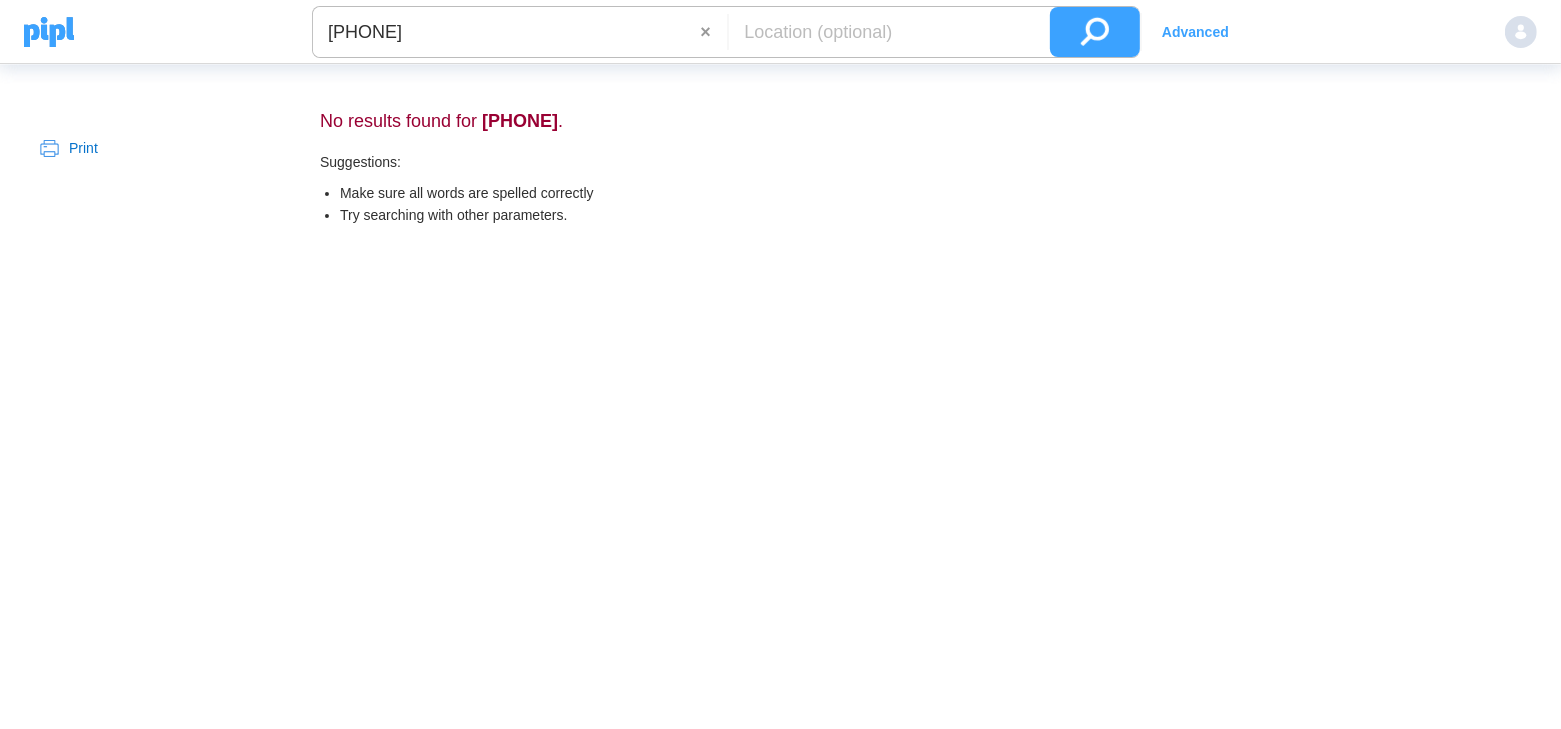 click on "×" at bounding box center (713, 32) 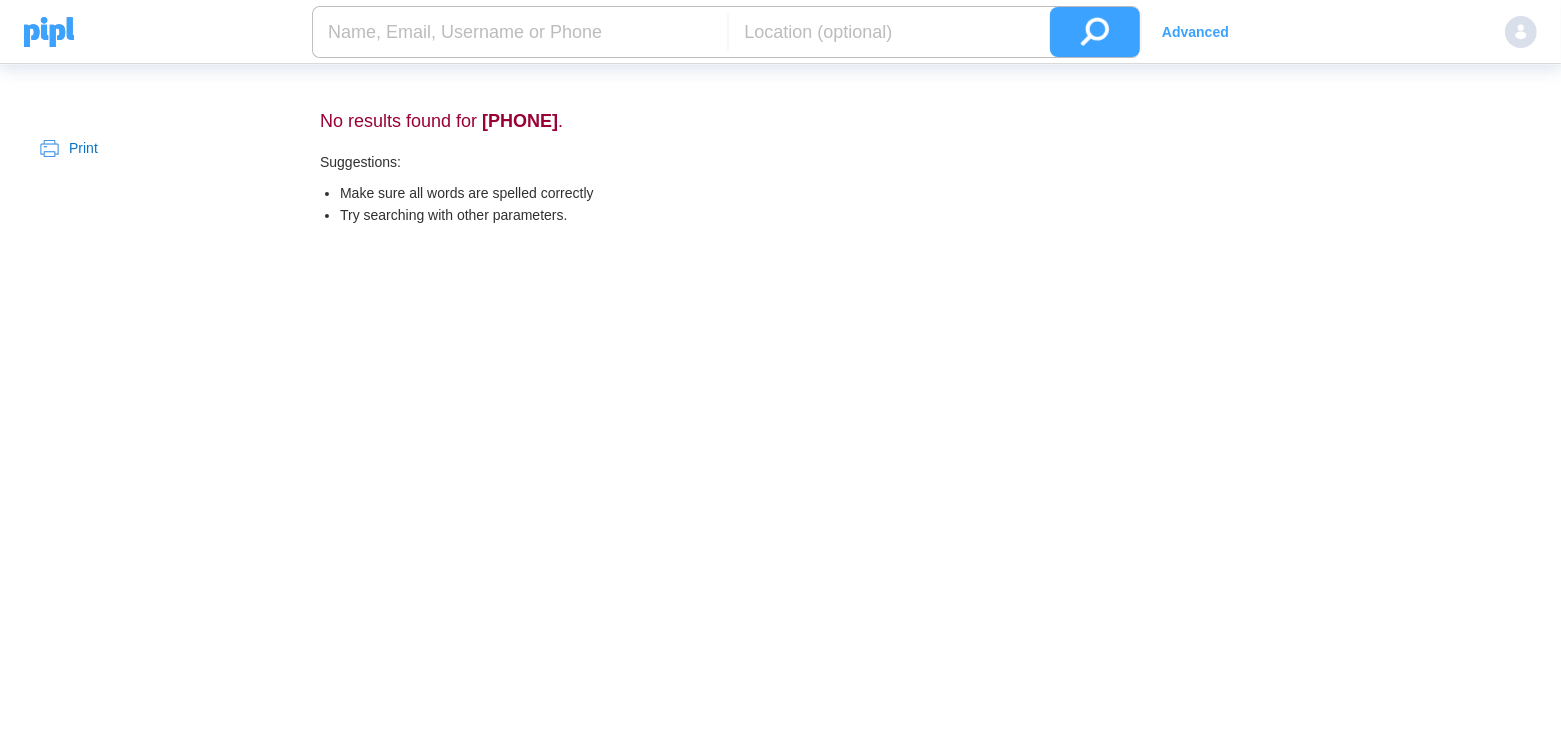 click at bounding box center [520, 32] 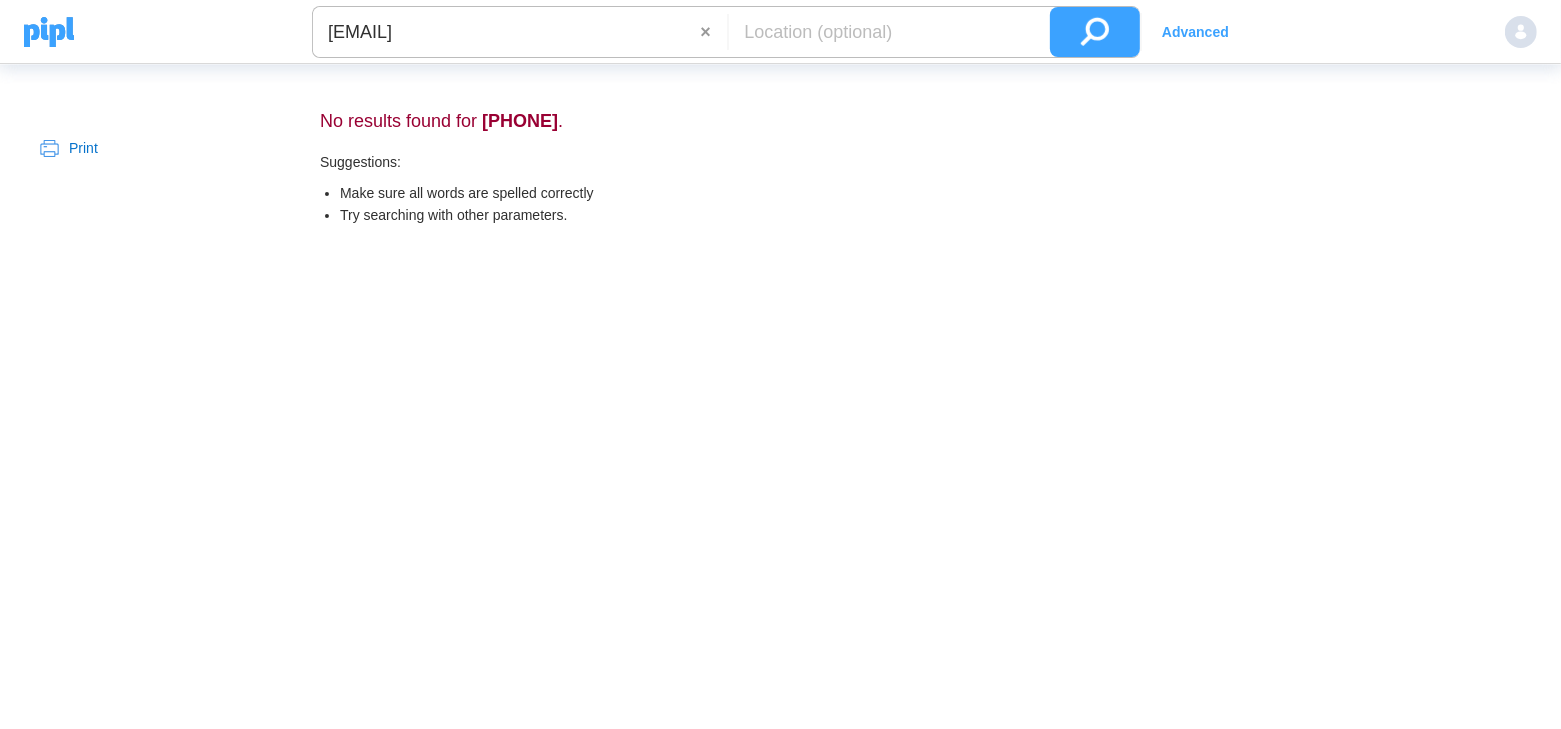 type on "arelybeca.24@gmail.com" 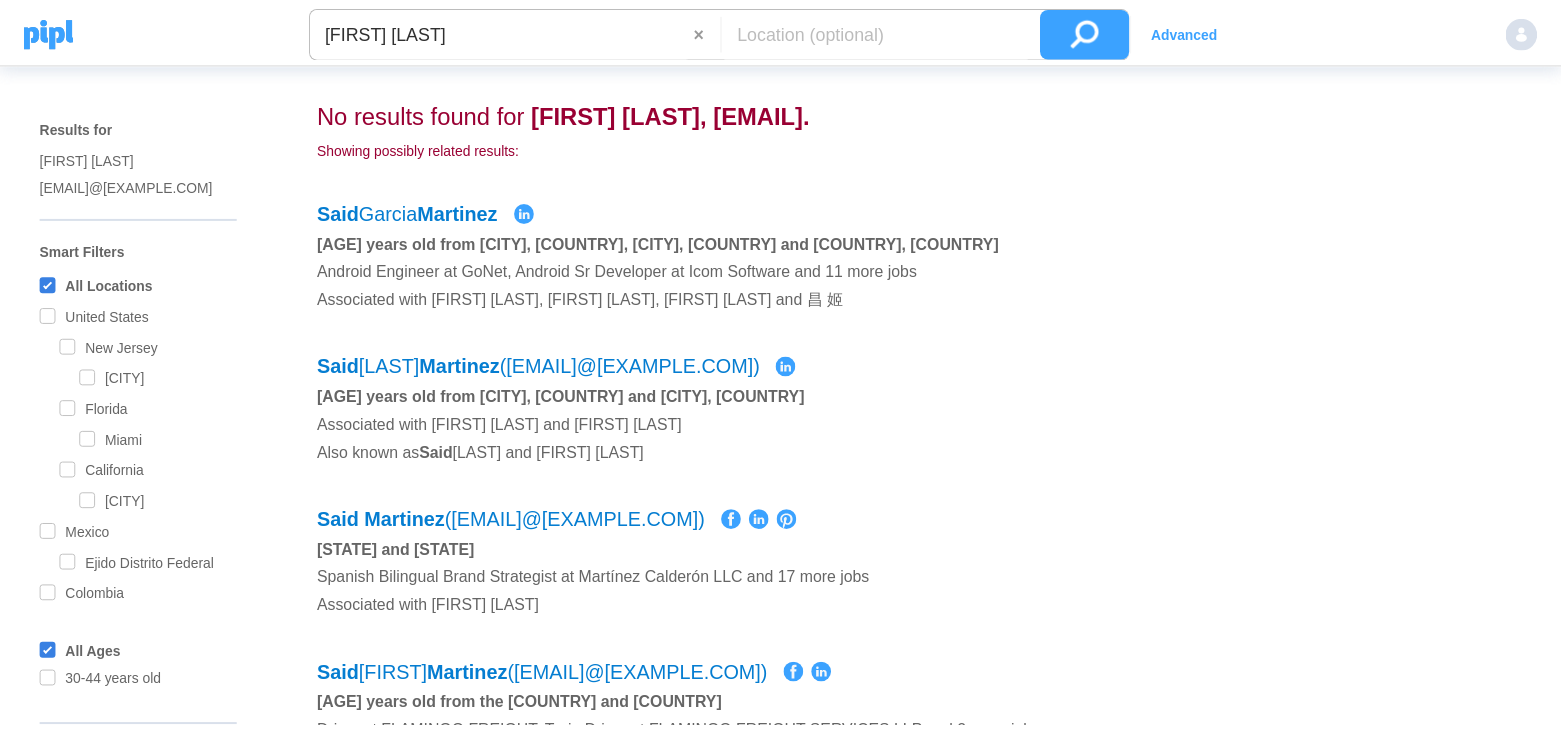 scroll, scrollTop: 0, scrollLeft: 0, axis: both 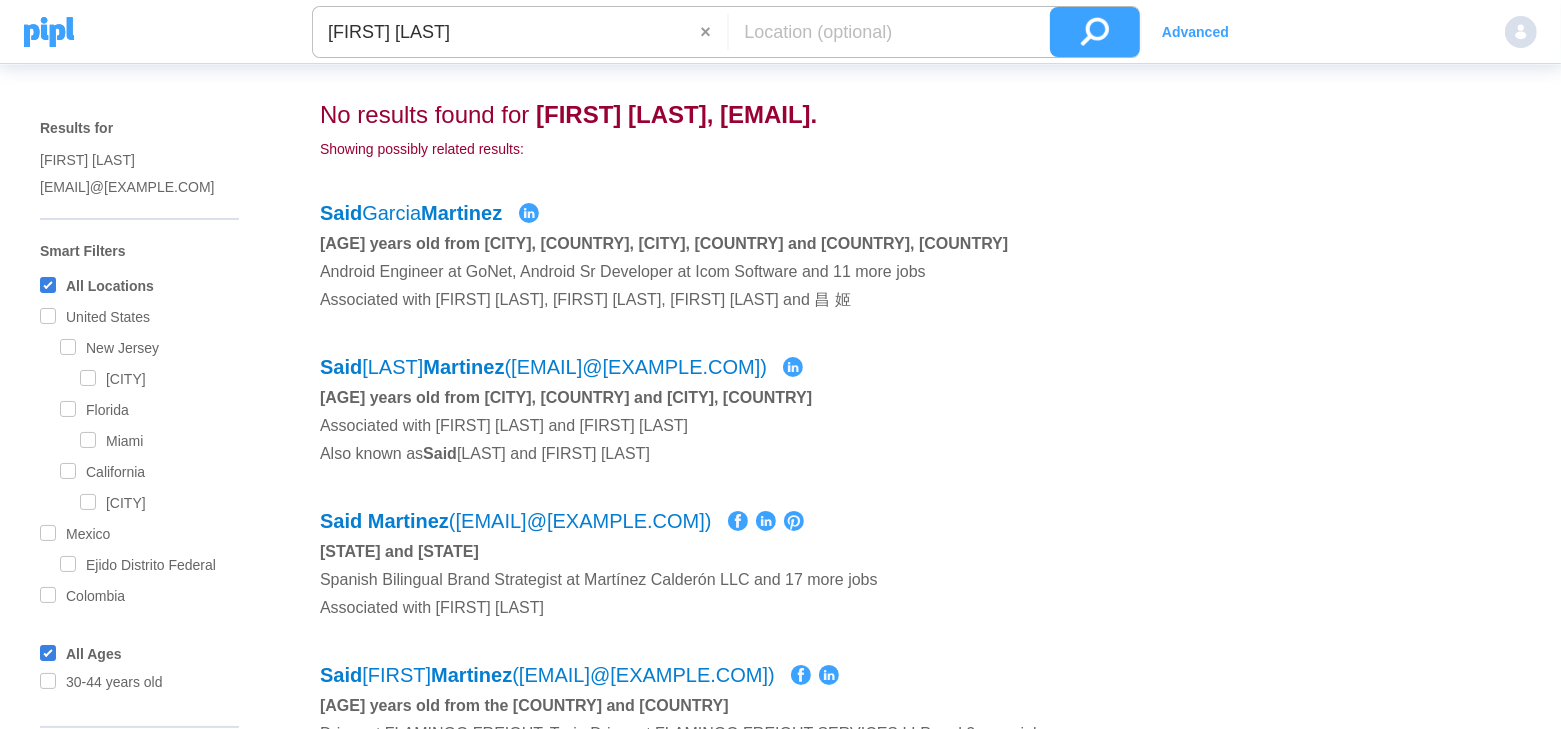 click on "×" at bounding box center [713, 32] 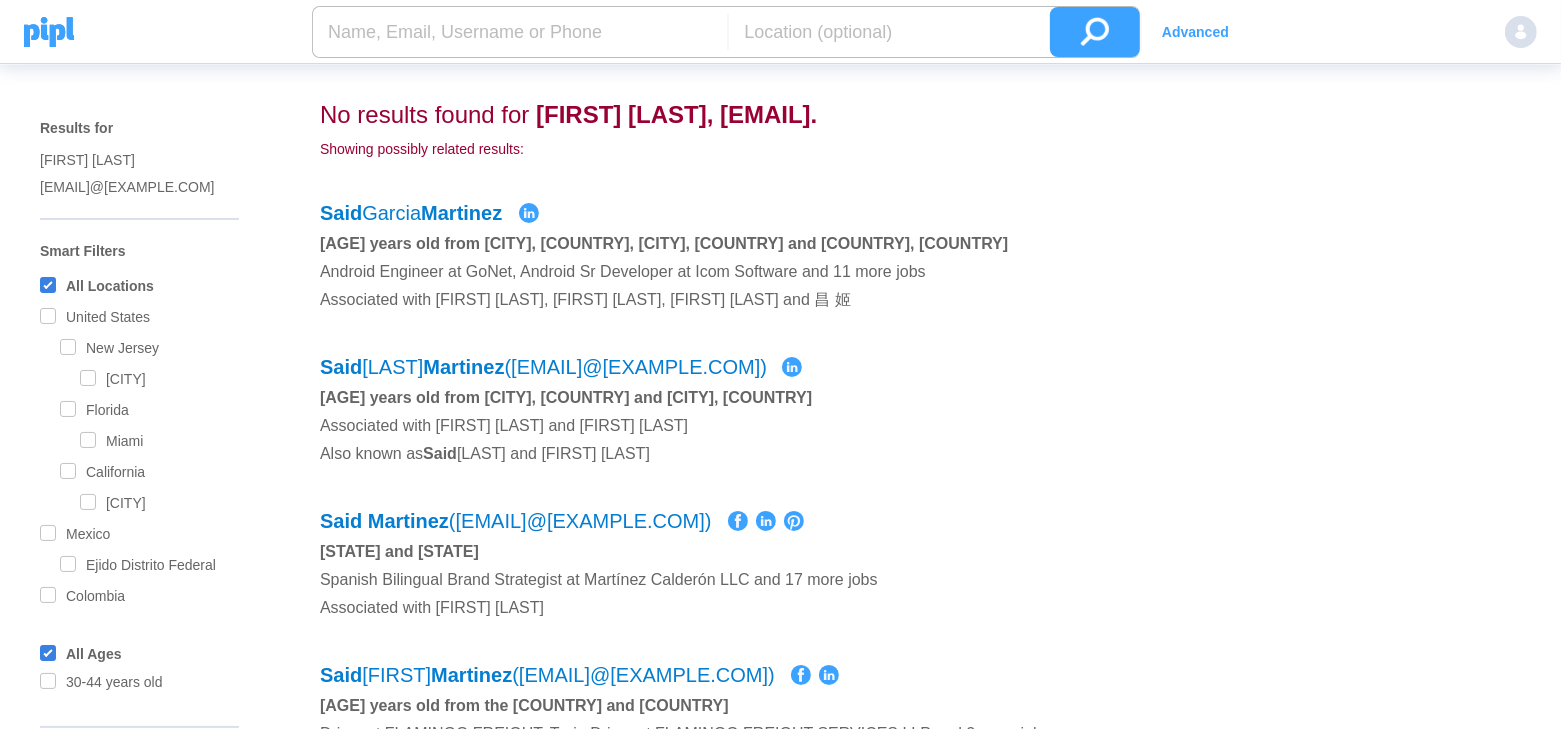 click at bounding box center [520, 32] 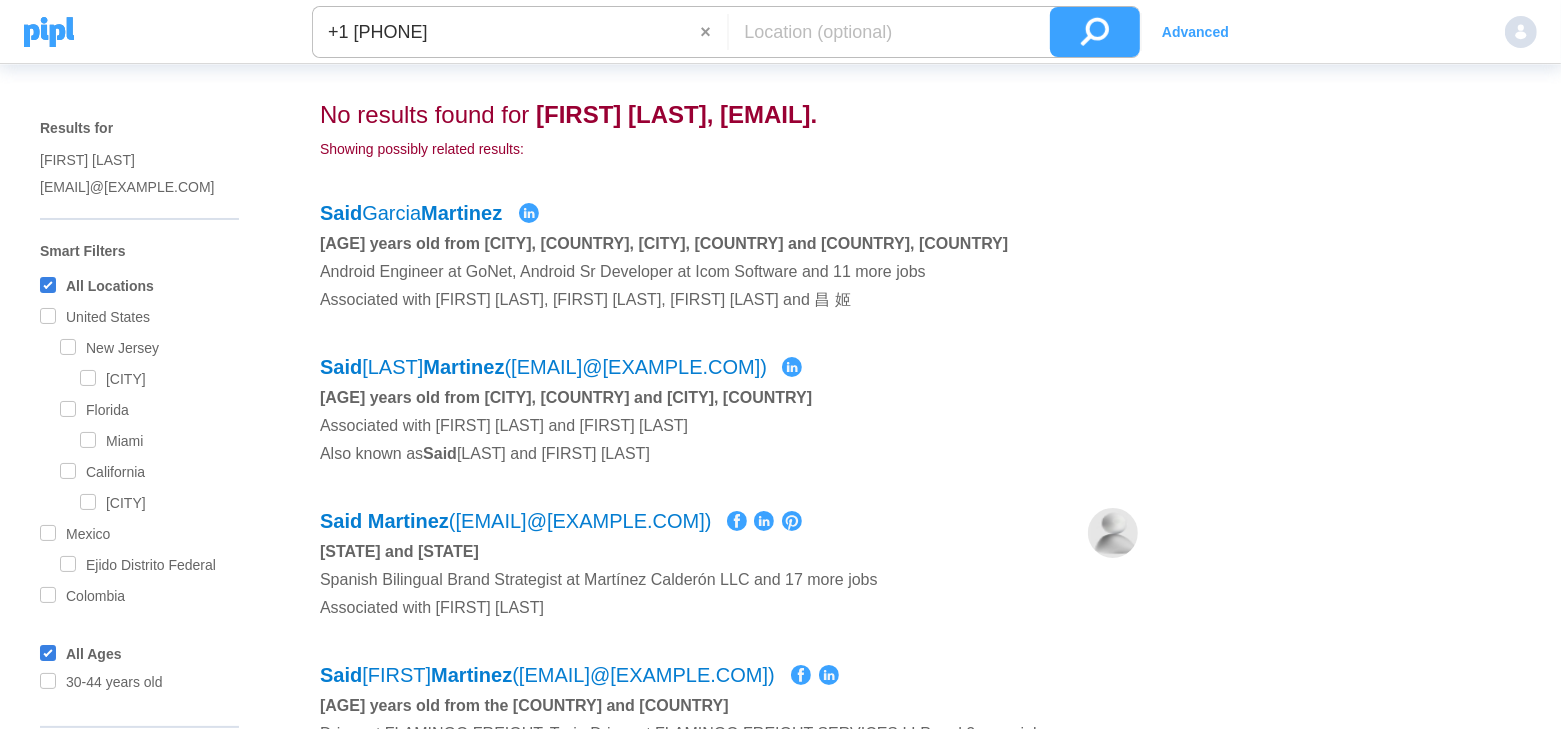 type on "+1 [PHONE]" 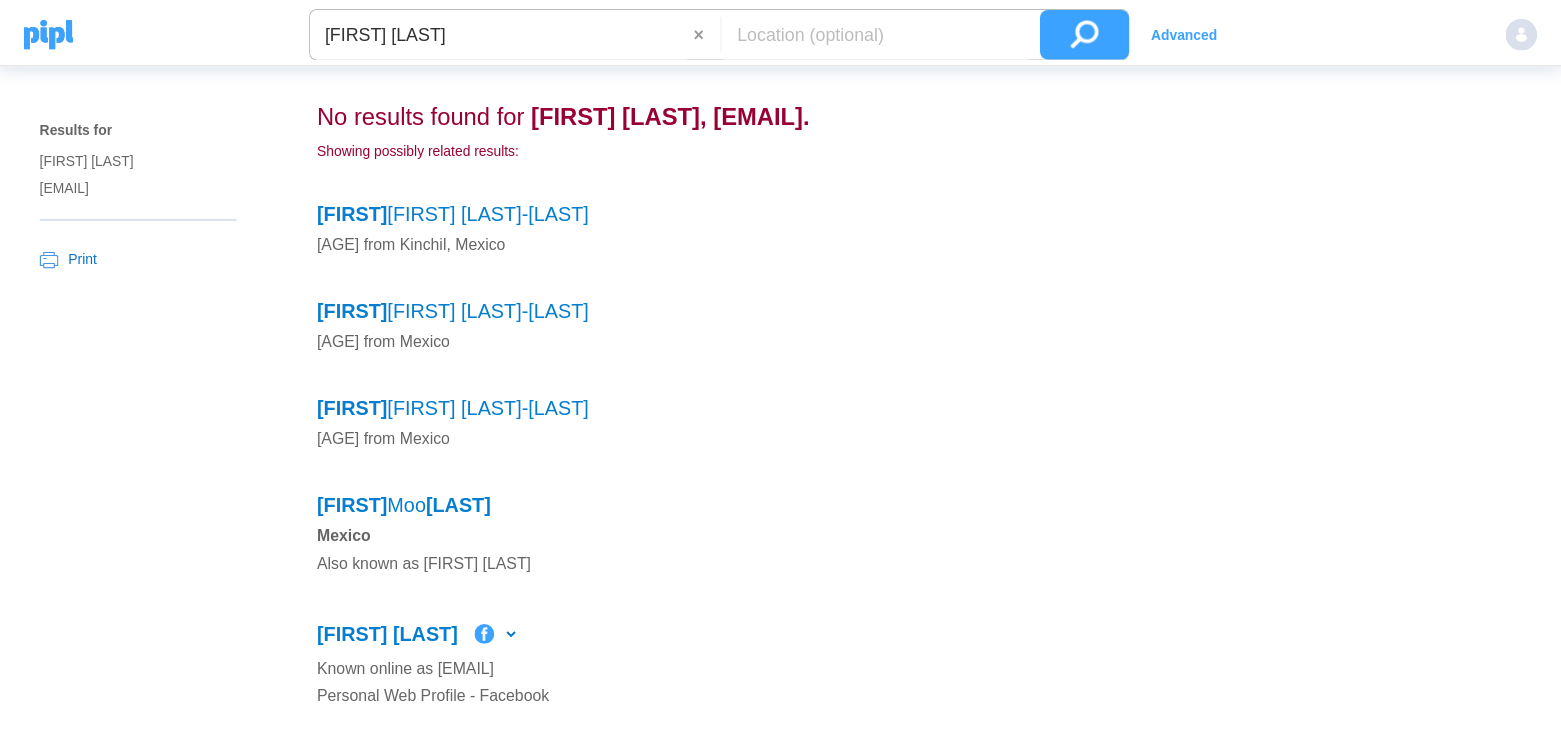scroll, scrollTop: 0, scrollLeft: 0, axis: both 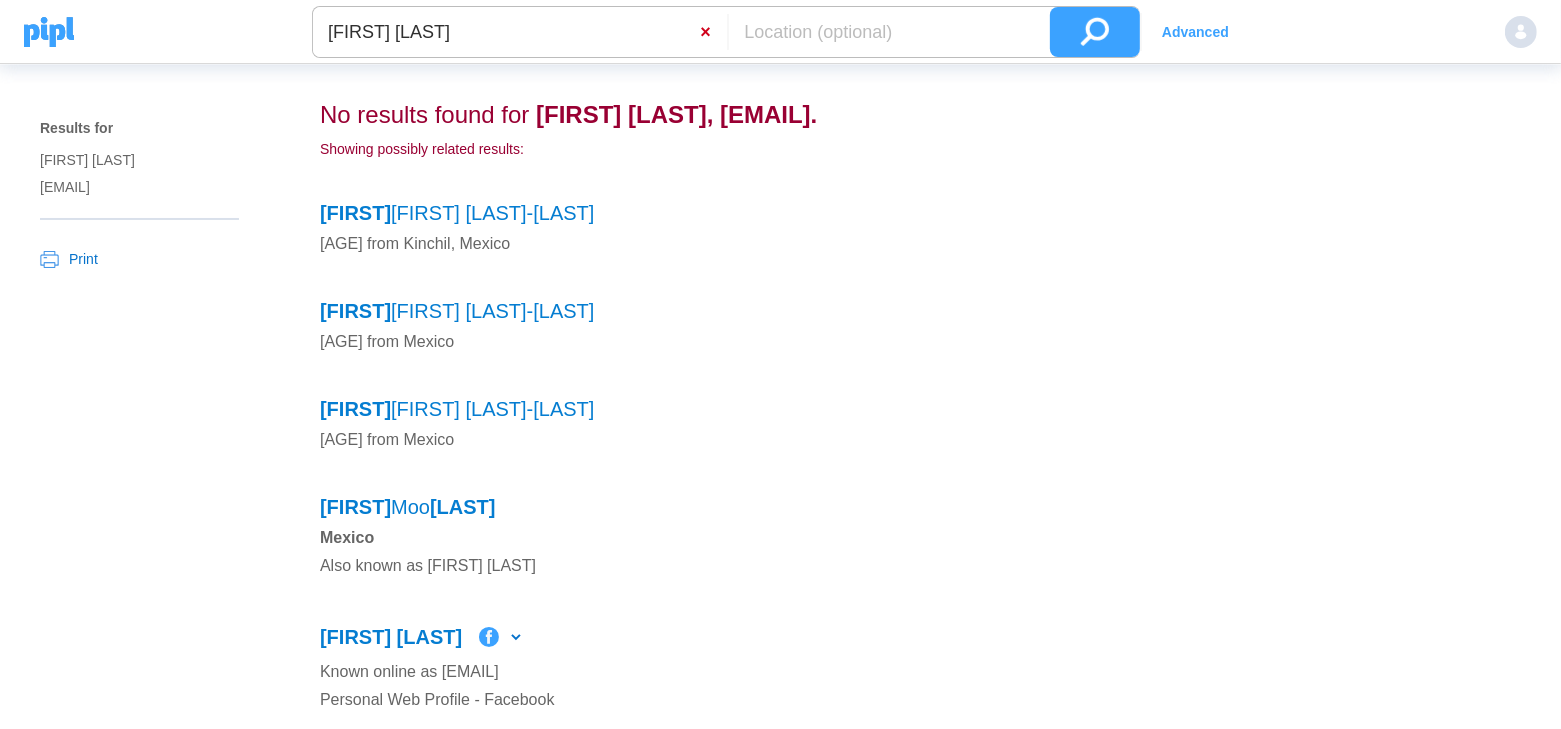 click on "×" at bounding box center (713, 32) 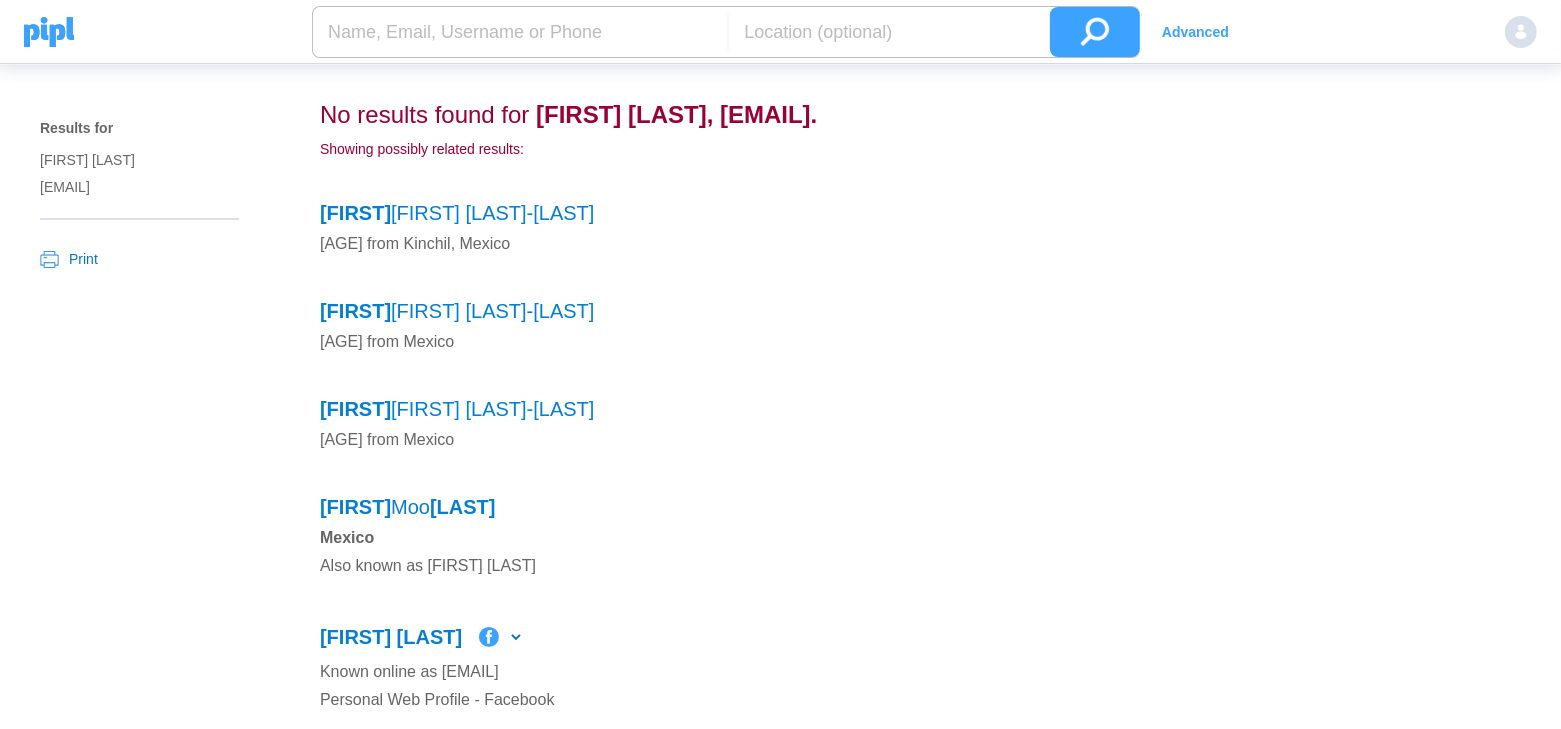 click at bounding box center [520, 32] 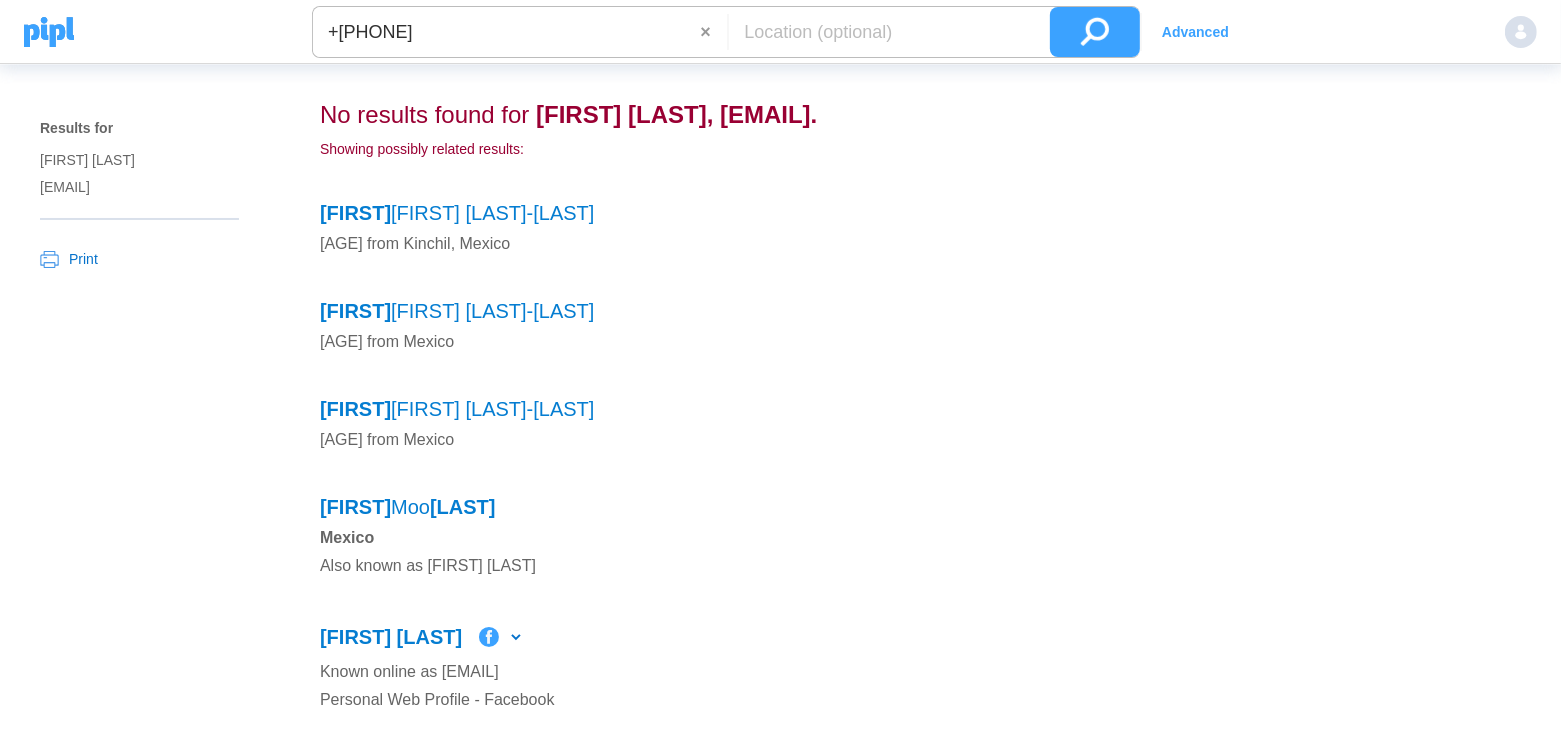 type on "+[PHONE]" 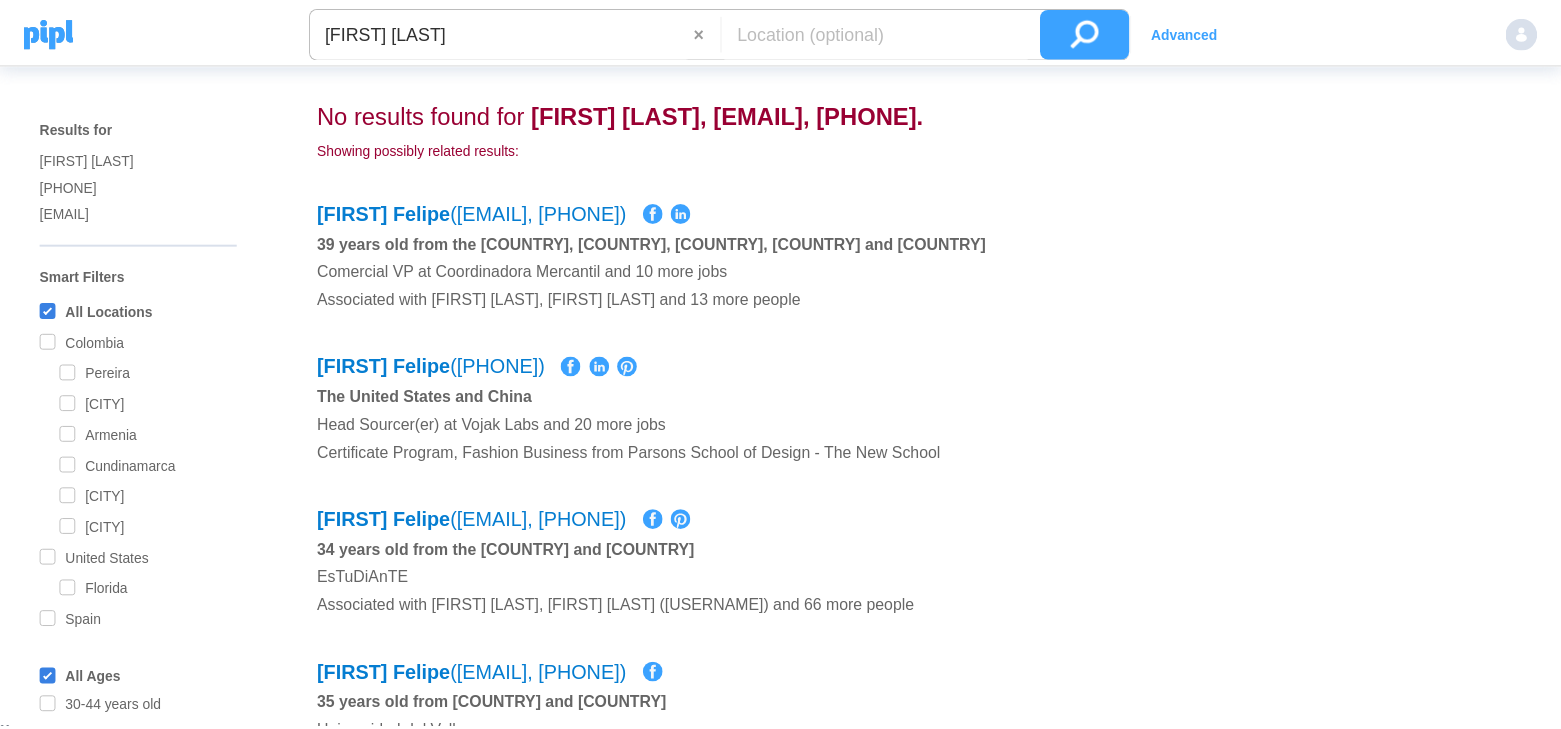 scroll, scrollTop: 0, scrollLeft: 0, axis: both 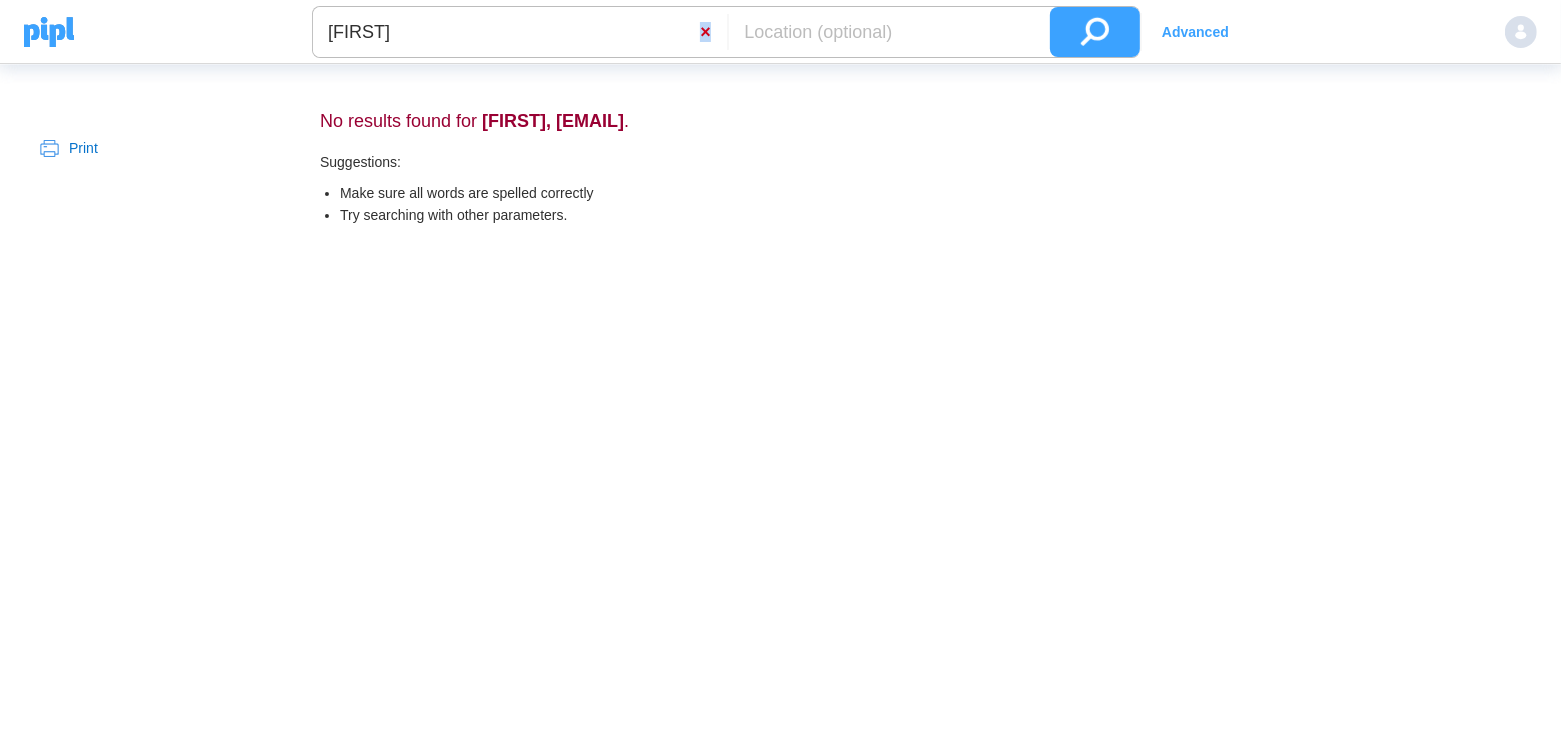 click on "×" at bounding box center [713, 32] 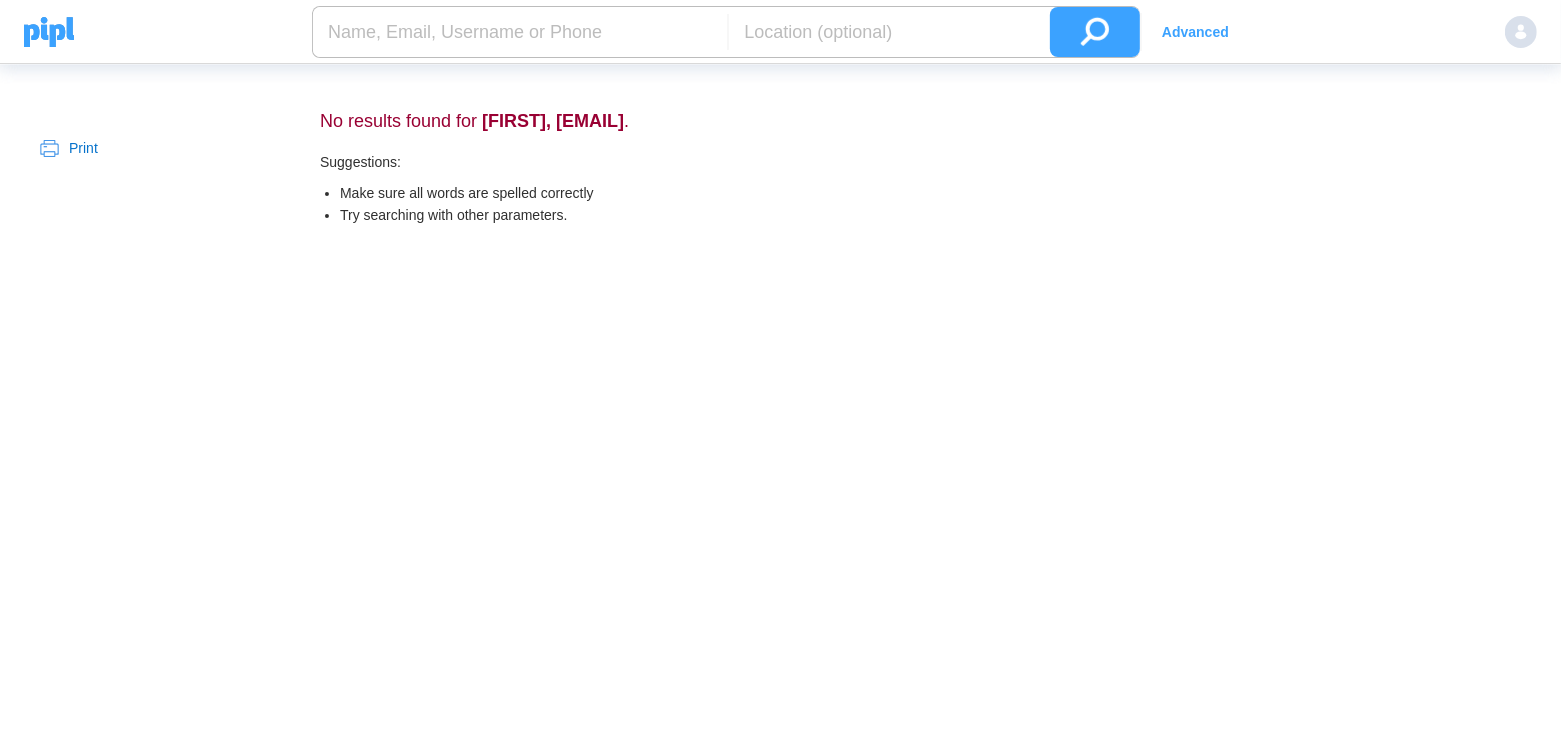 click at bounding box center (520, 32) 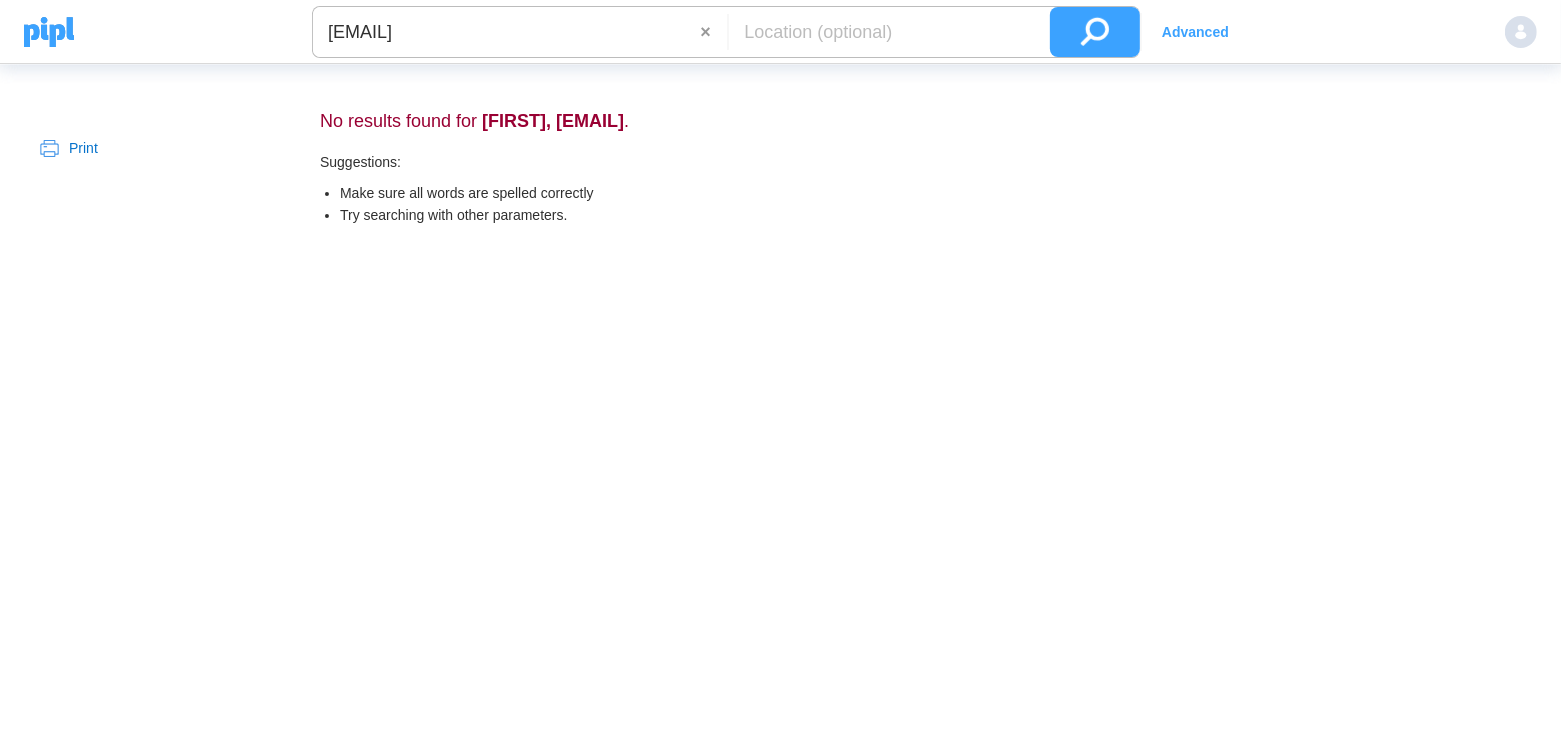 type on "[EMAIL]" 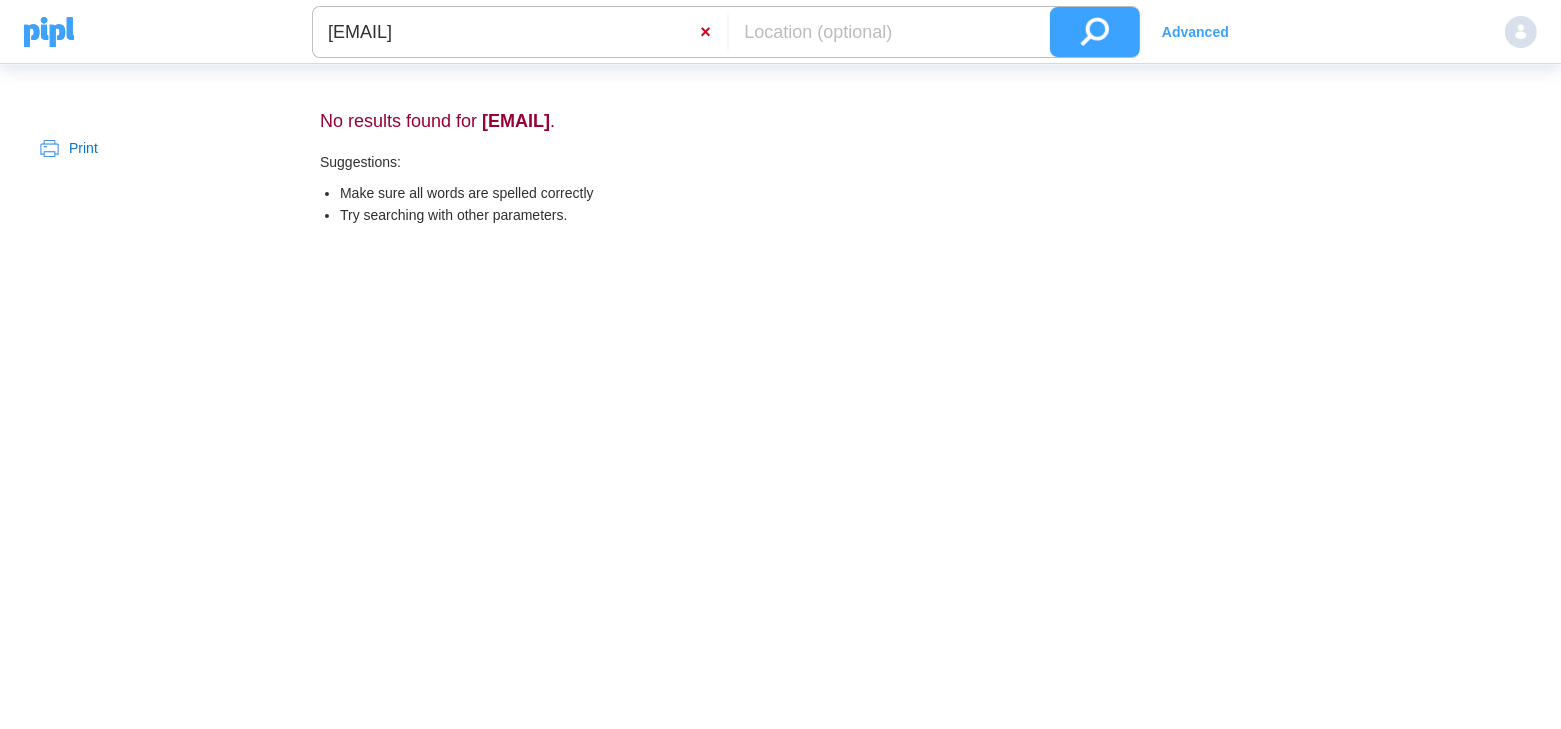 click on "×" at bounding box center [713, 32] 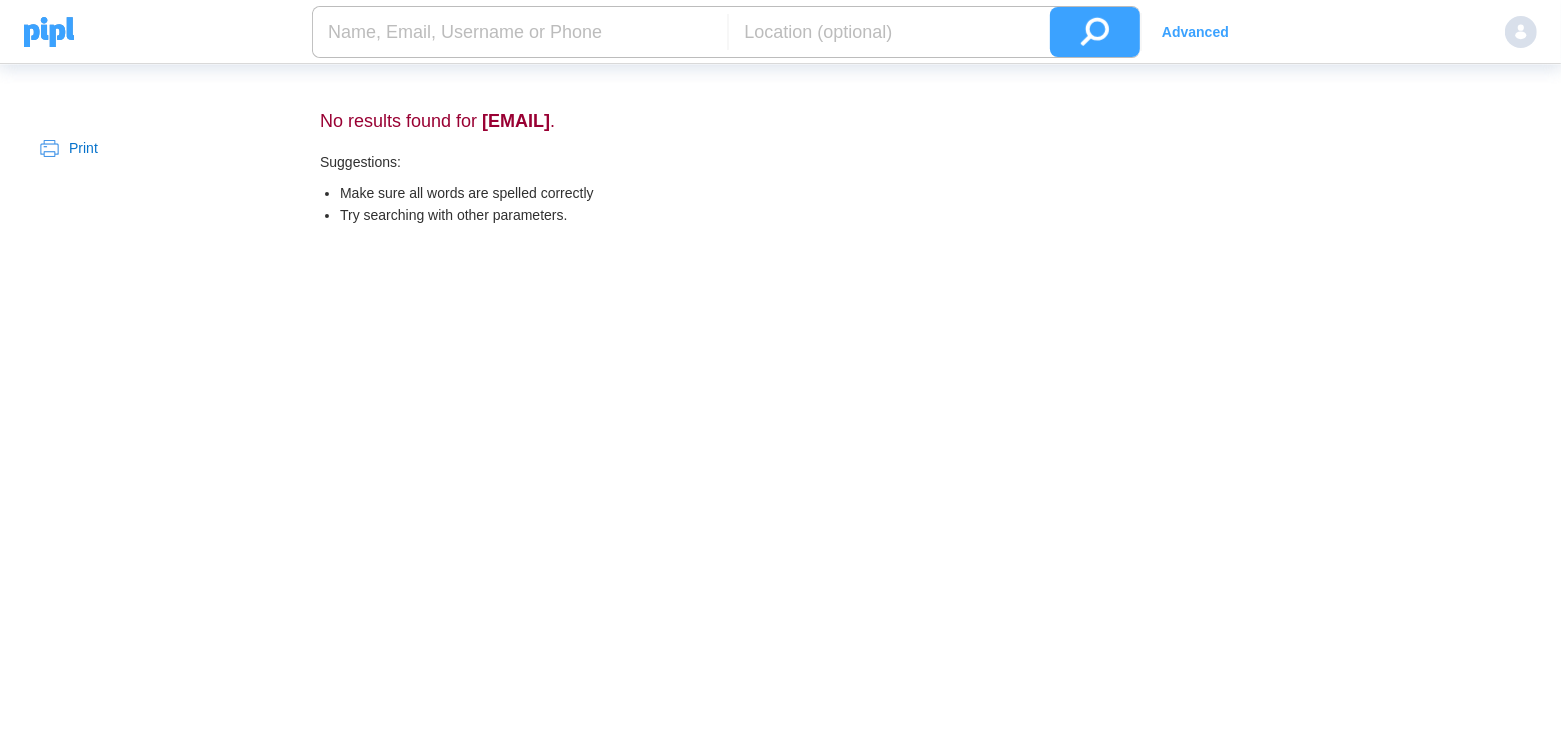 click on "Advanced" at bounding box center (780, 32) 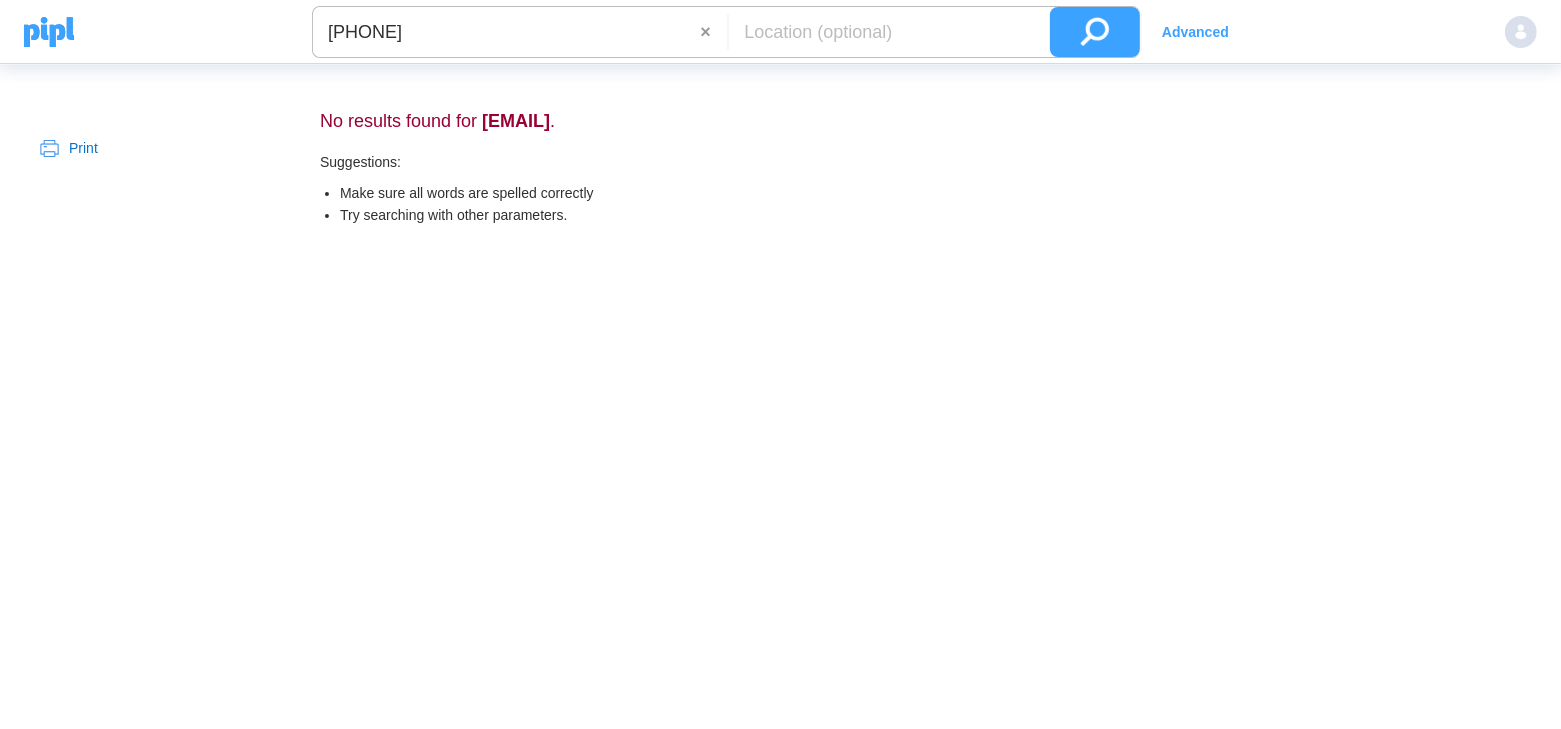 type on "+52 449 868 1311" 